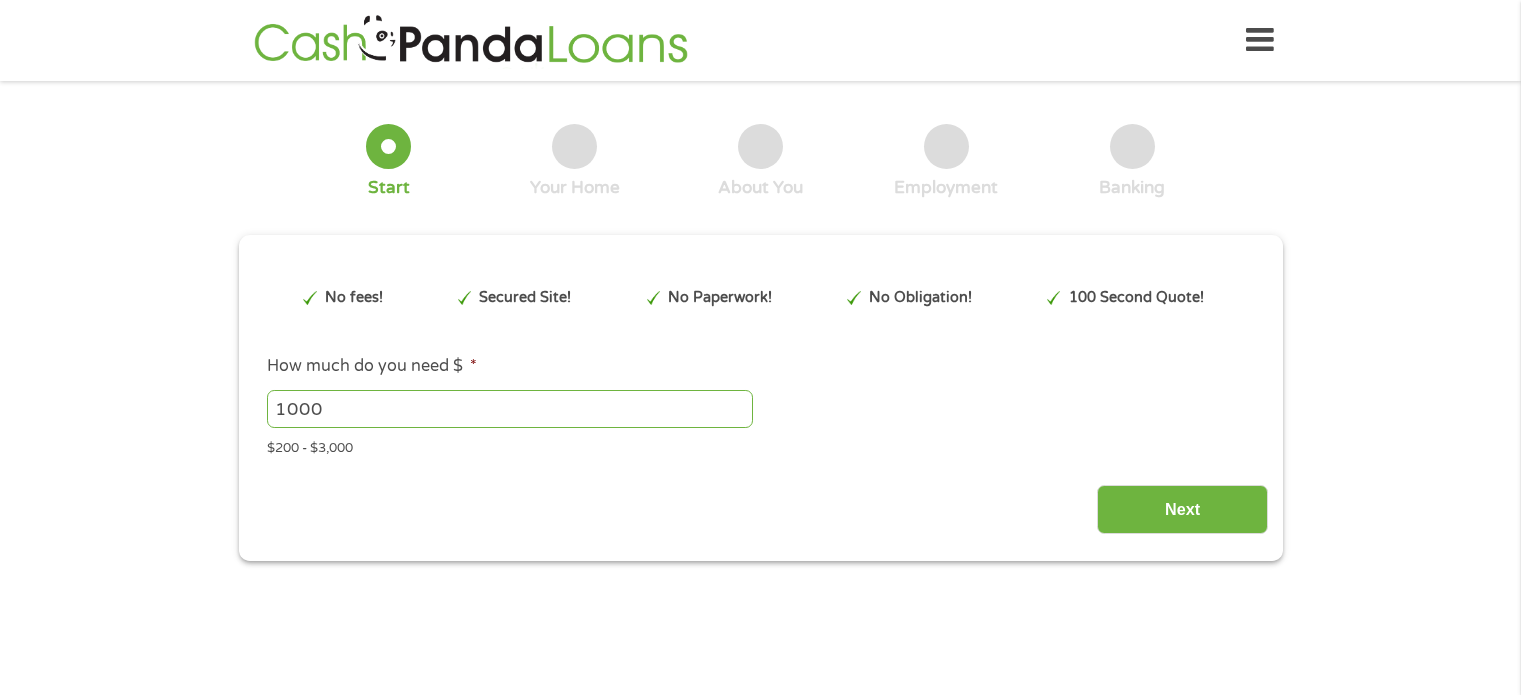 scroll, scrollTop: 0, scrollLeft: 0, axis: both 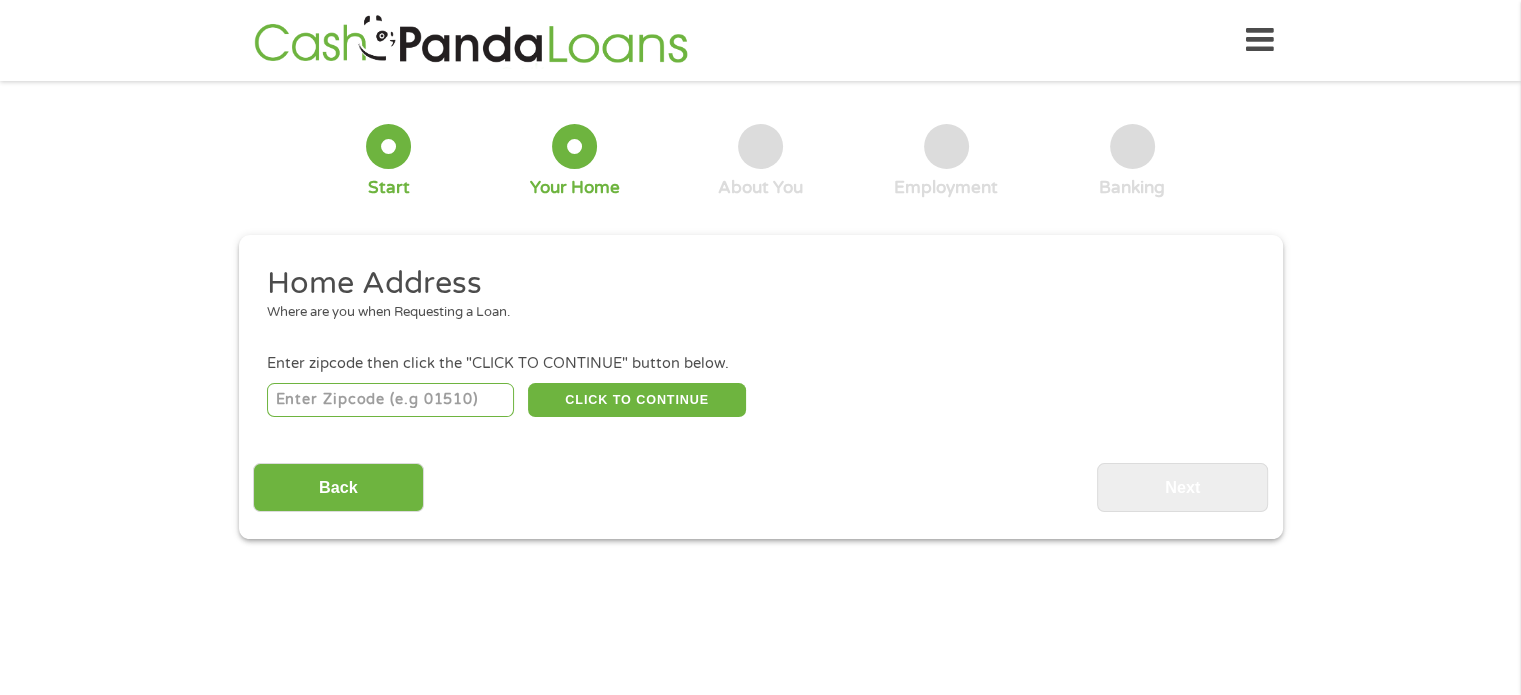 click at bounding box center [390, 400] 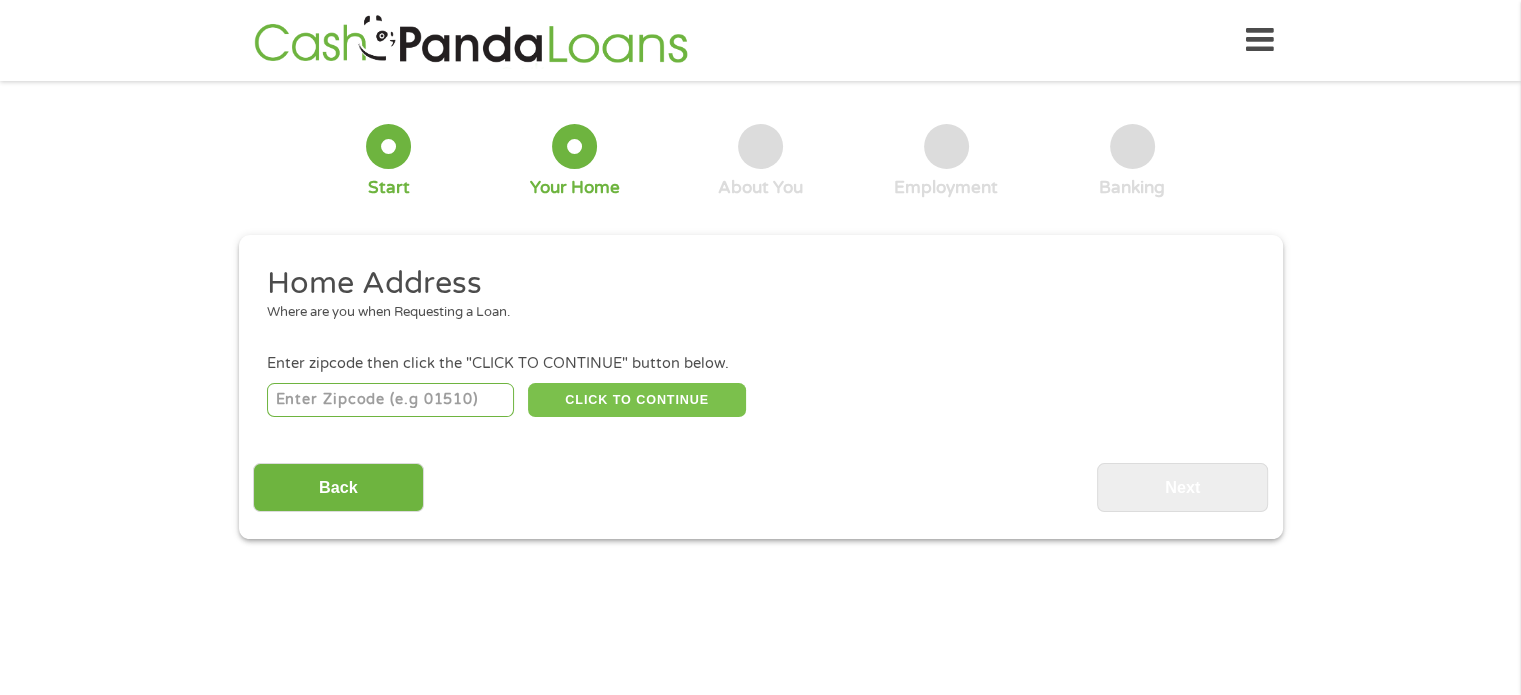 type on "[POSTAL_CODE]" 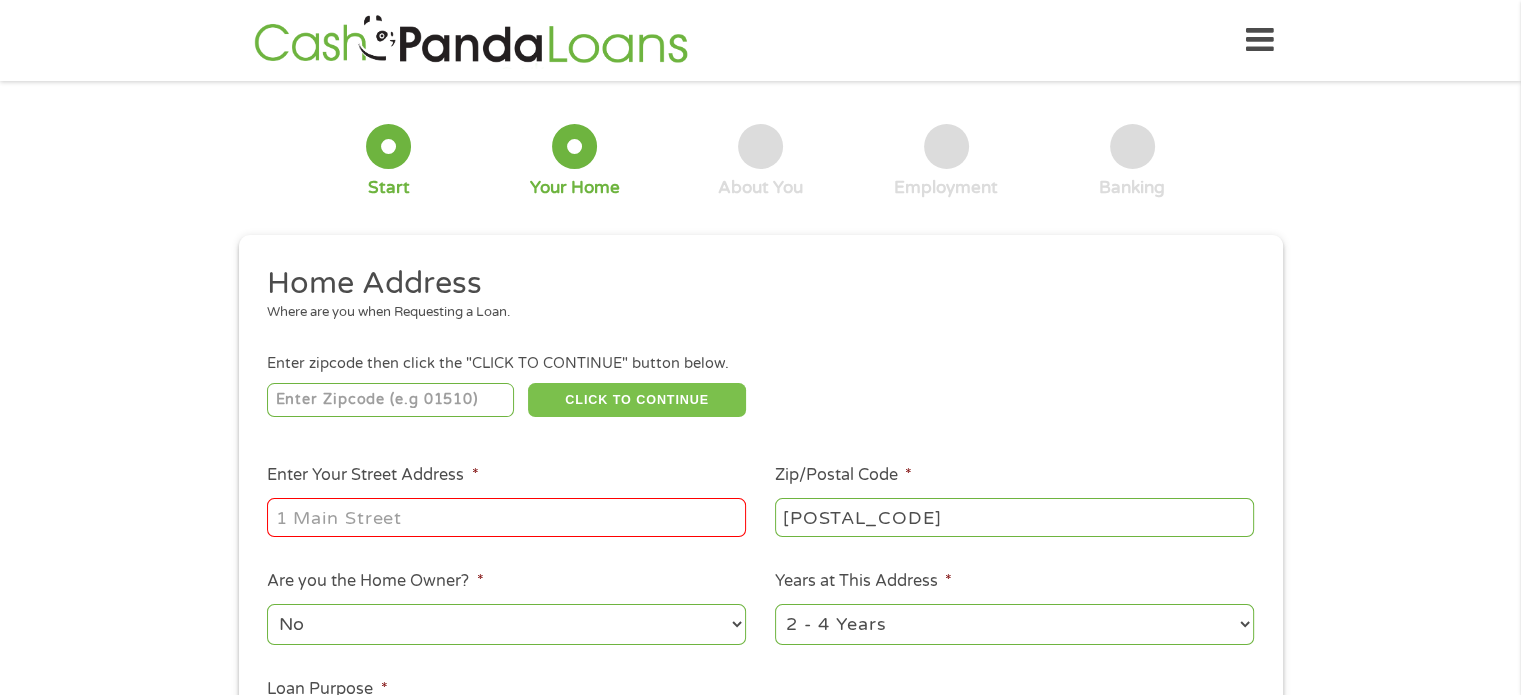 scroll, scrollTop: 48, scrollLeft: 0, axis: vertical 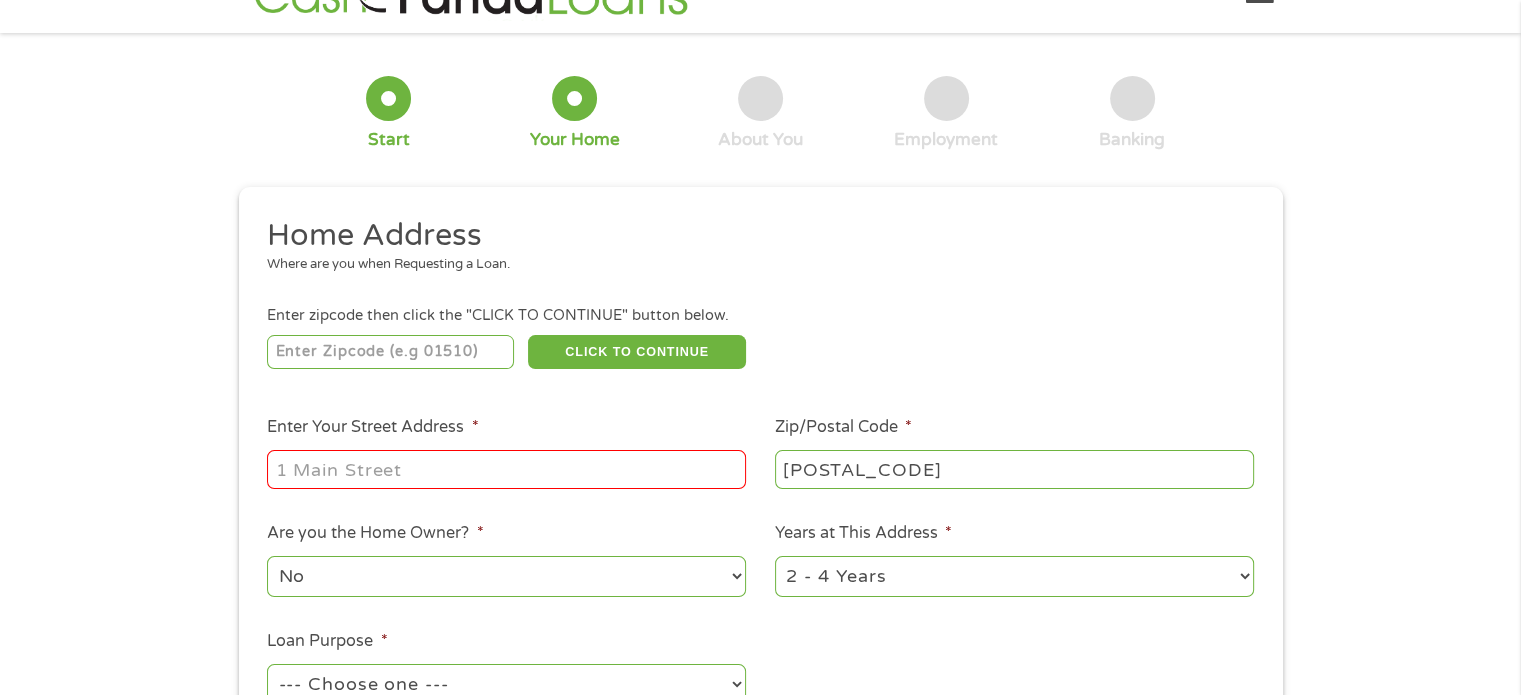 click on "Enter Your Street Address *" at bounding box center (506, 469) 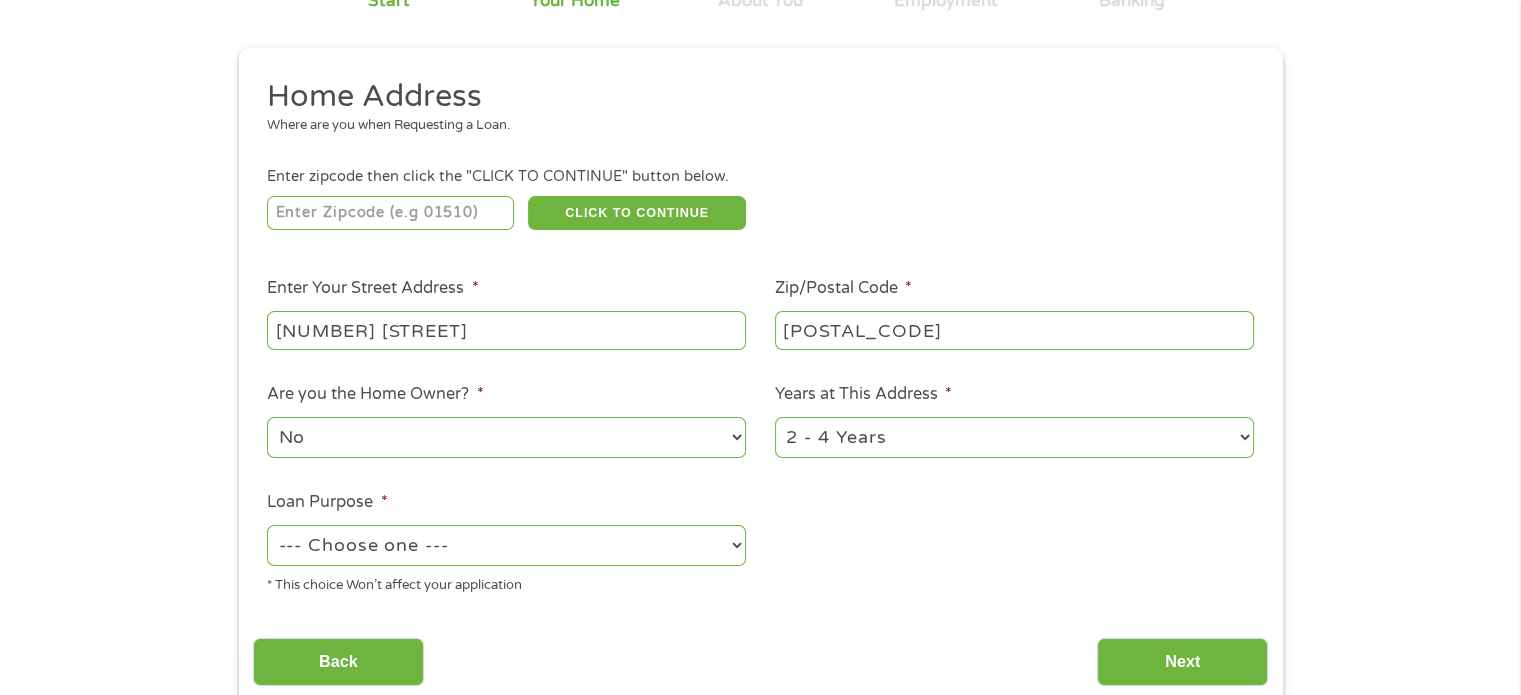 scroll, scrollTop: 188, scrollLeft: 0, axis: vertical 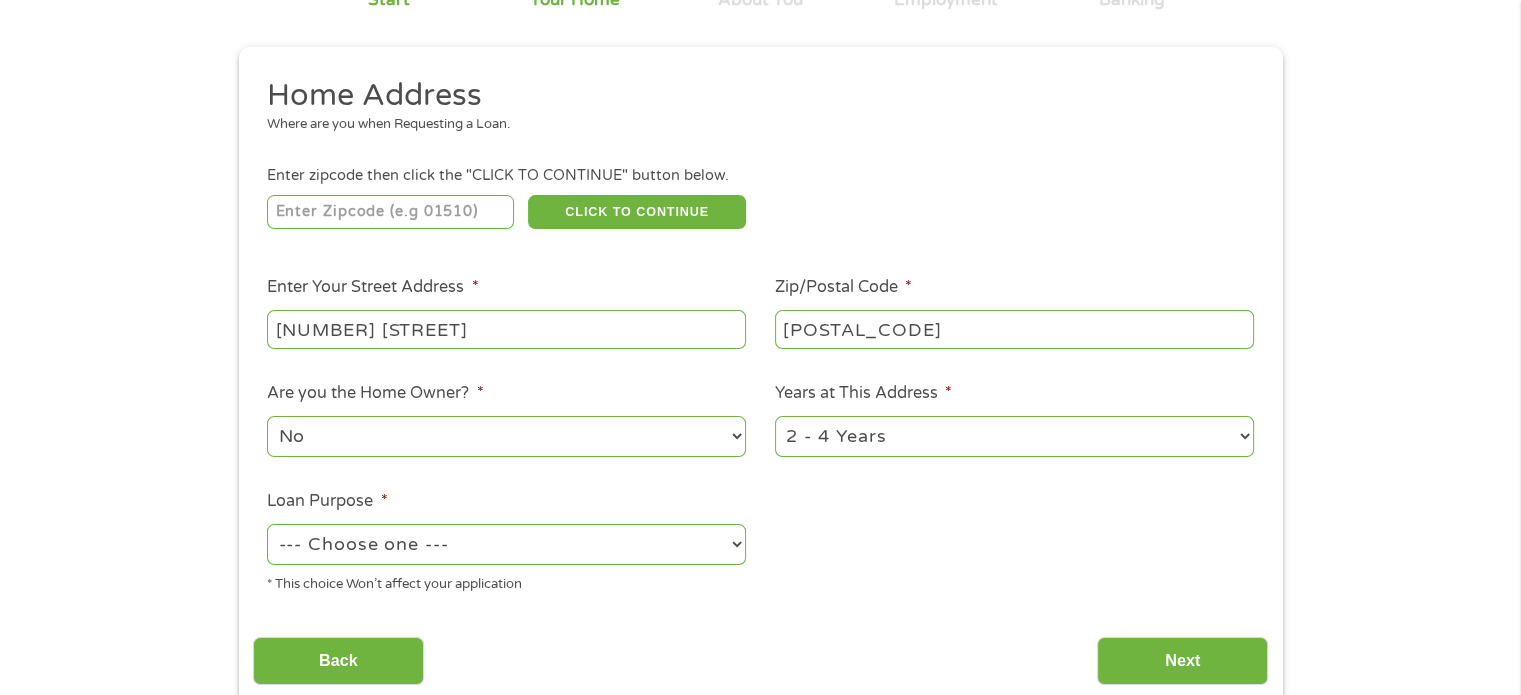 type on "[NUMBER] [STREET]" 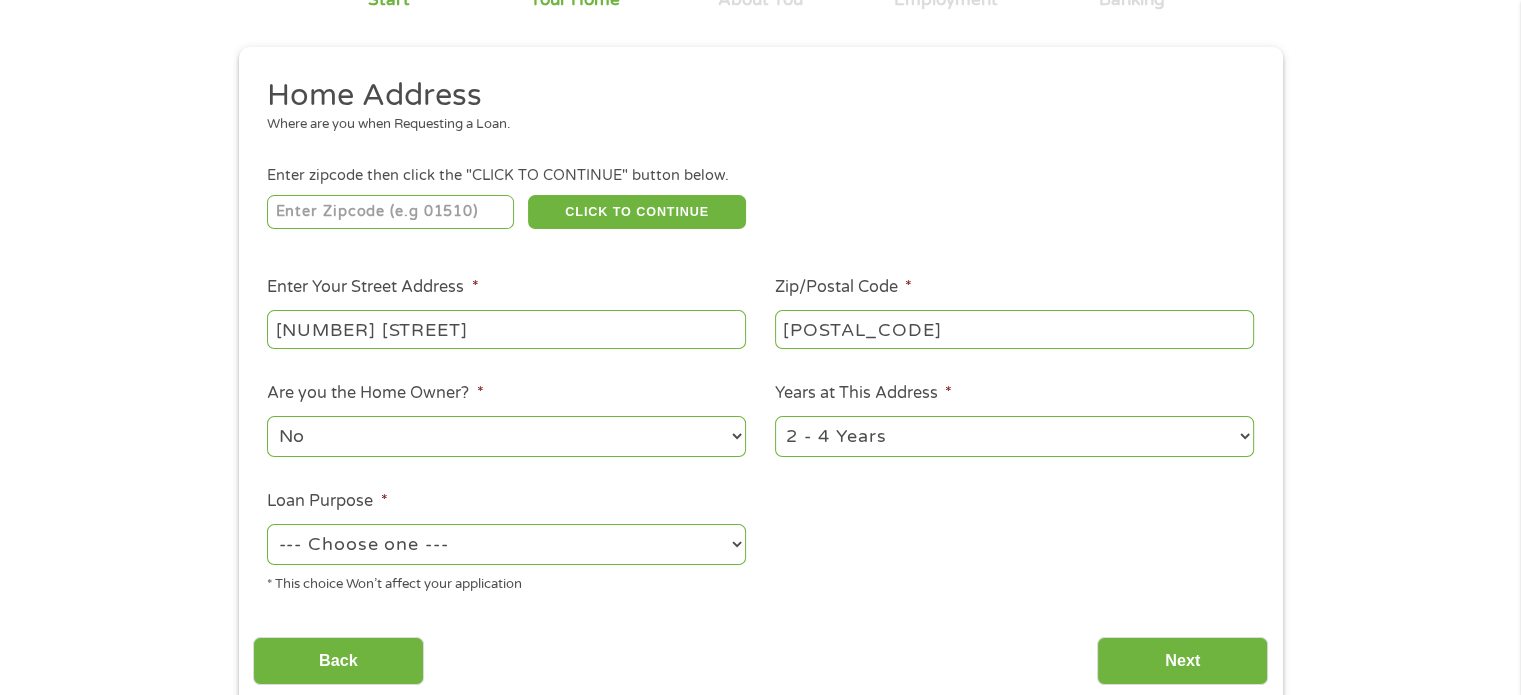 select on "medicalexpenses" 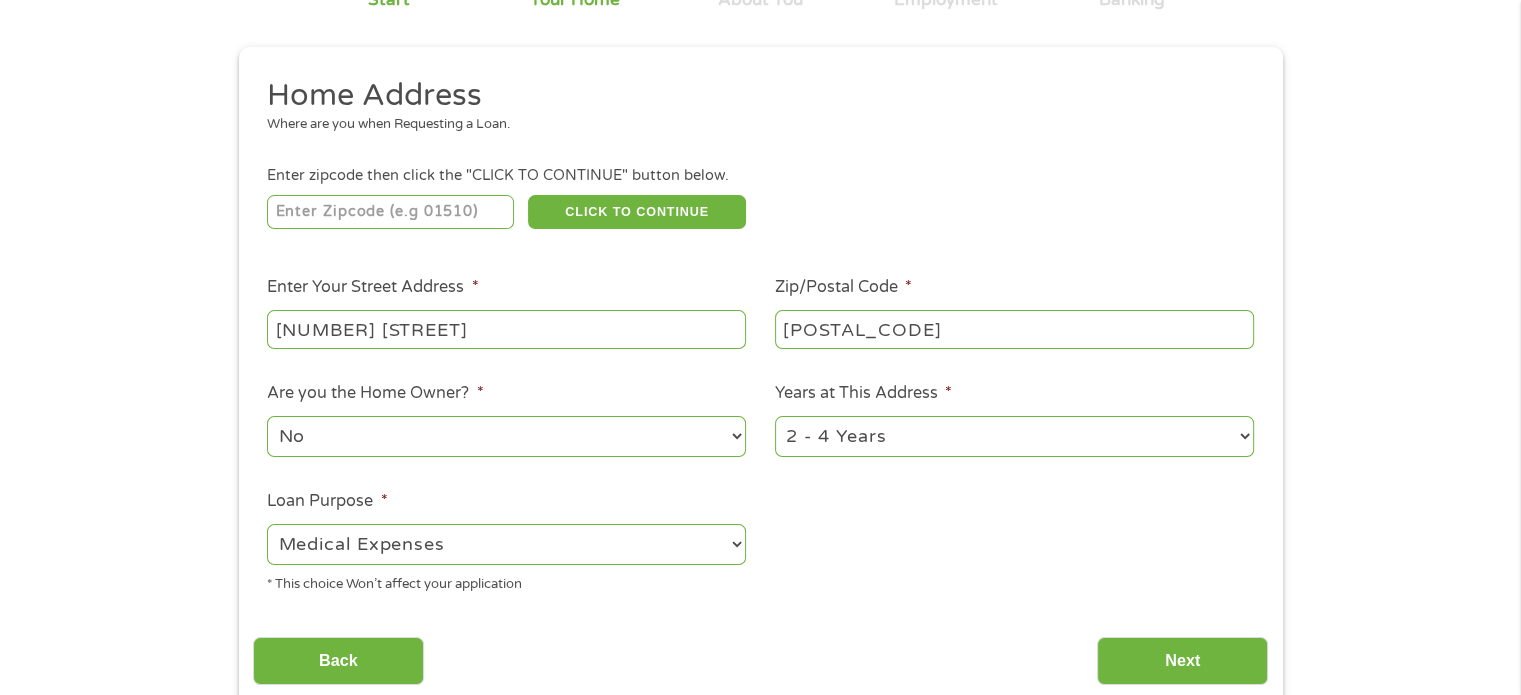 click on "--- Choose one --- Pay Bills Debt Consolidation Home Improvement Major Purchase Car Loan Short Term Cash Medical Expenses Other" at bounding box center (506, 544) 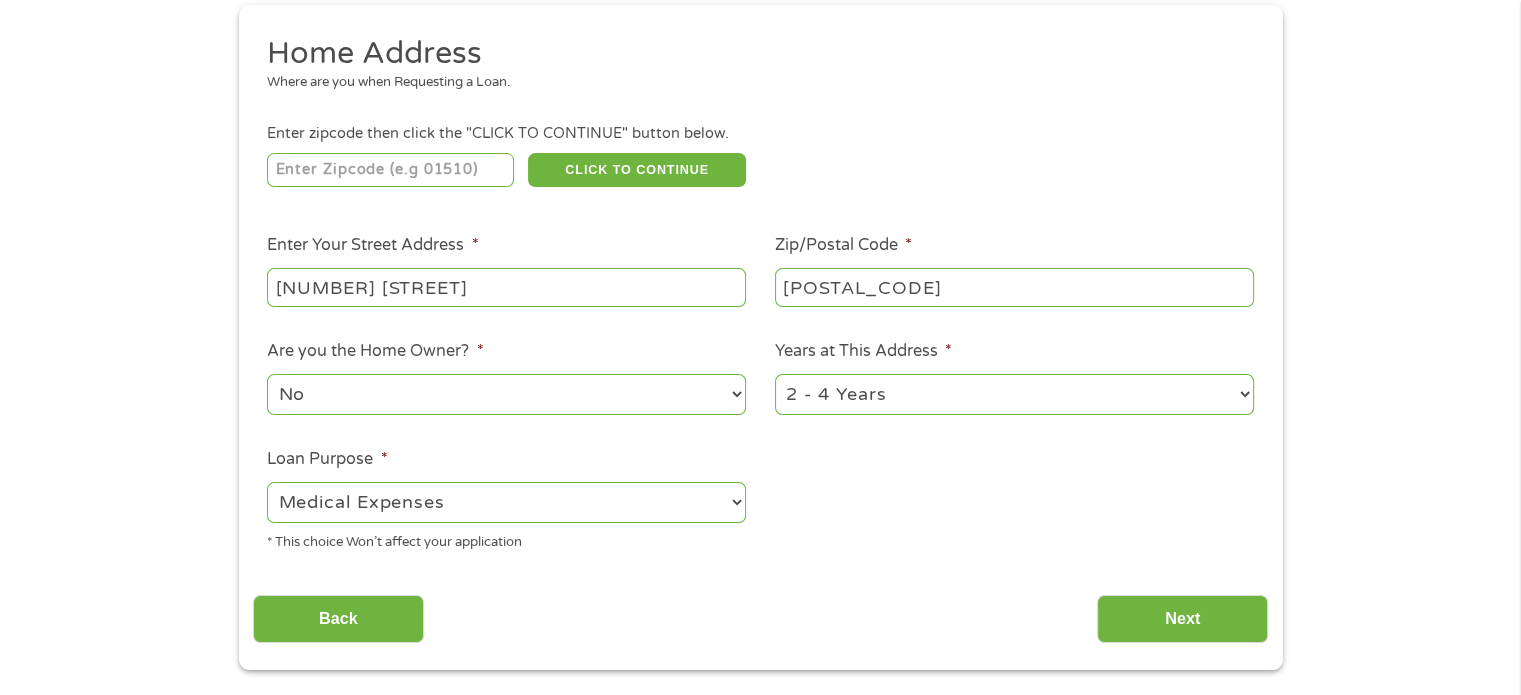 scroll, scrollTop: 234, scrollLeft: 0, axis: vertical 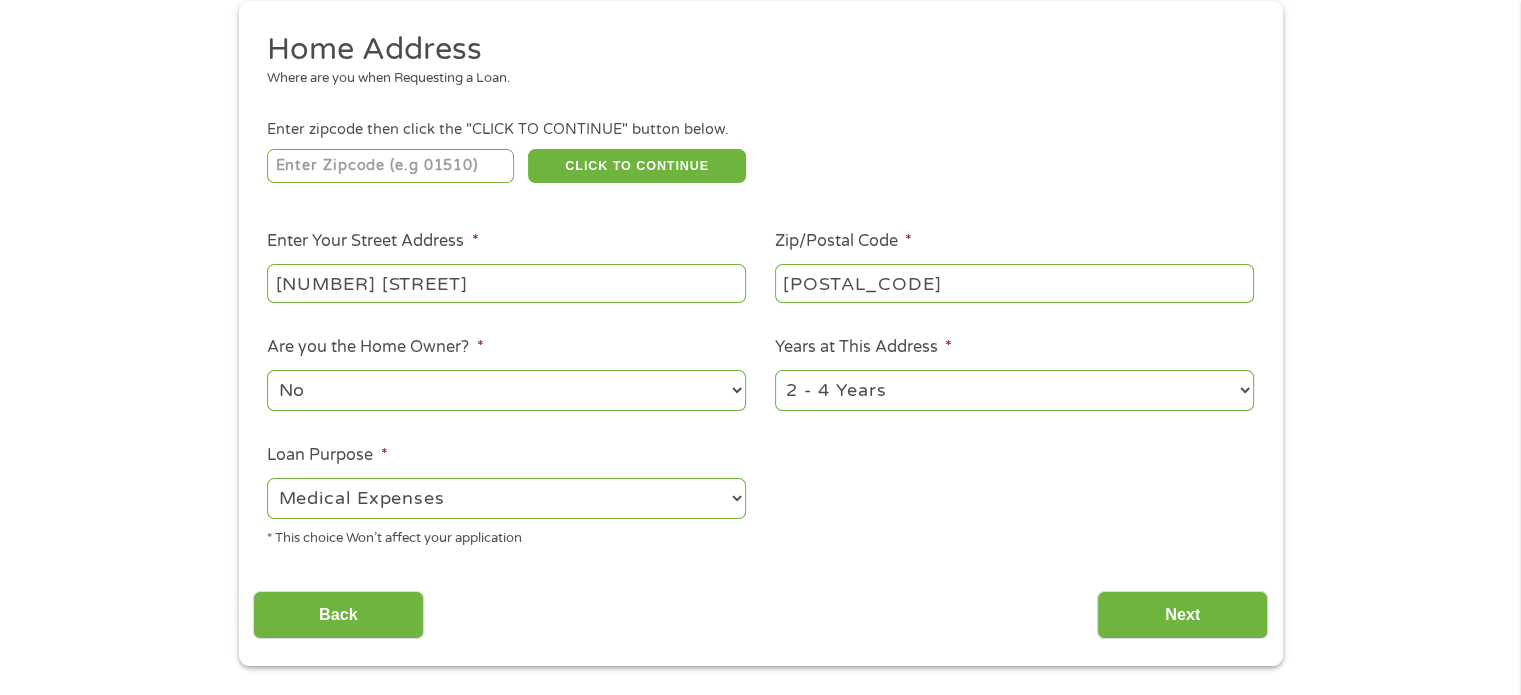 click on "1 Year or less 1 - 2 Years 2 - 4 Years Over 4 Years" at bounding box center [1014, 390] 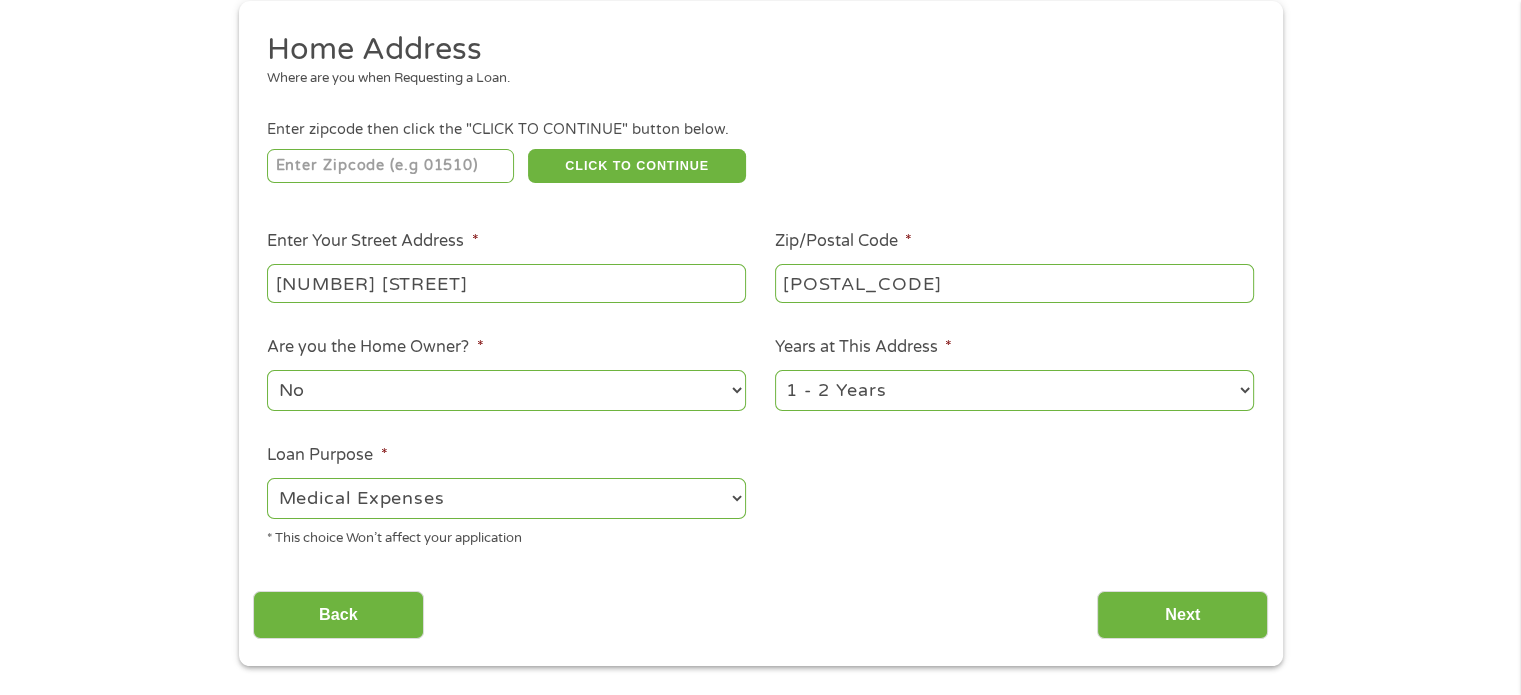 click on "1 Year or less 1 - 2 Years 2 - 4 Years Over 4 Years" at bounding box center [1014, 390] 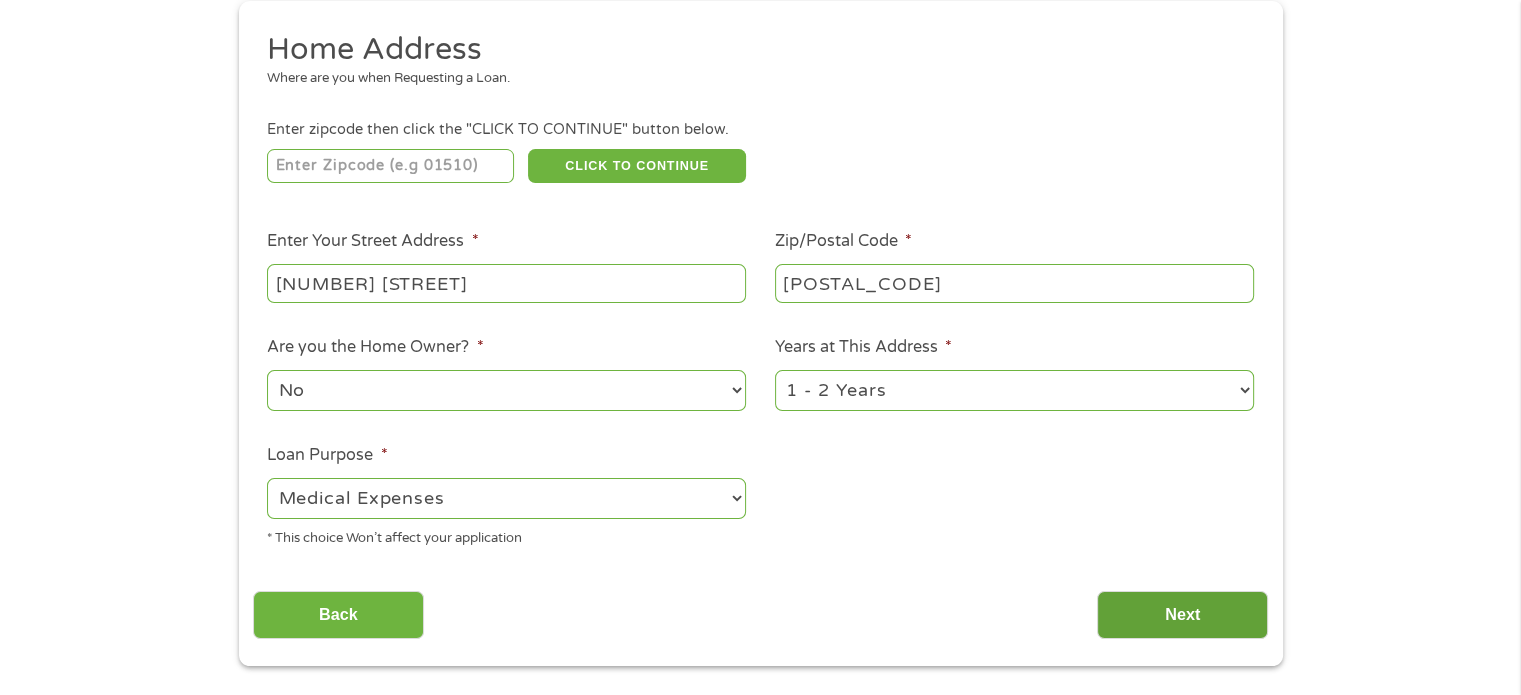 click on "Next" at bounding box center [1182, 615] 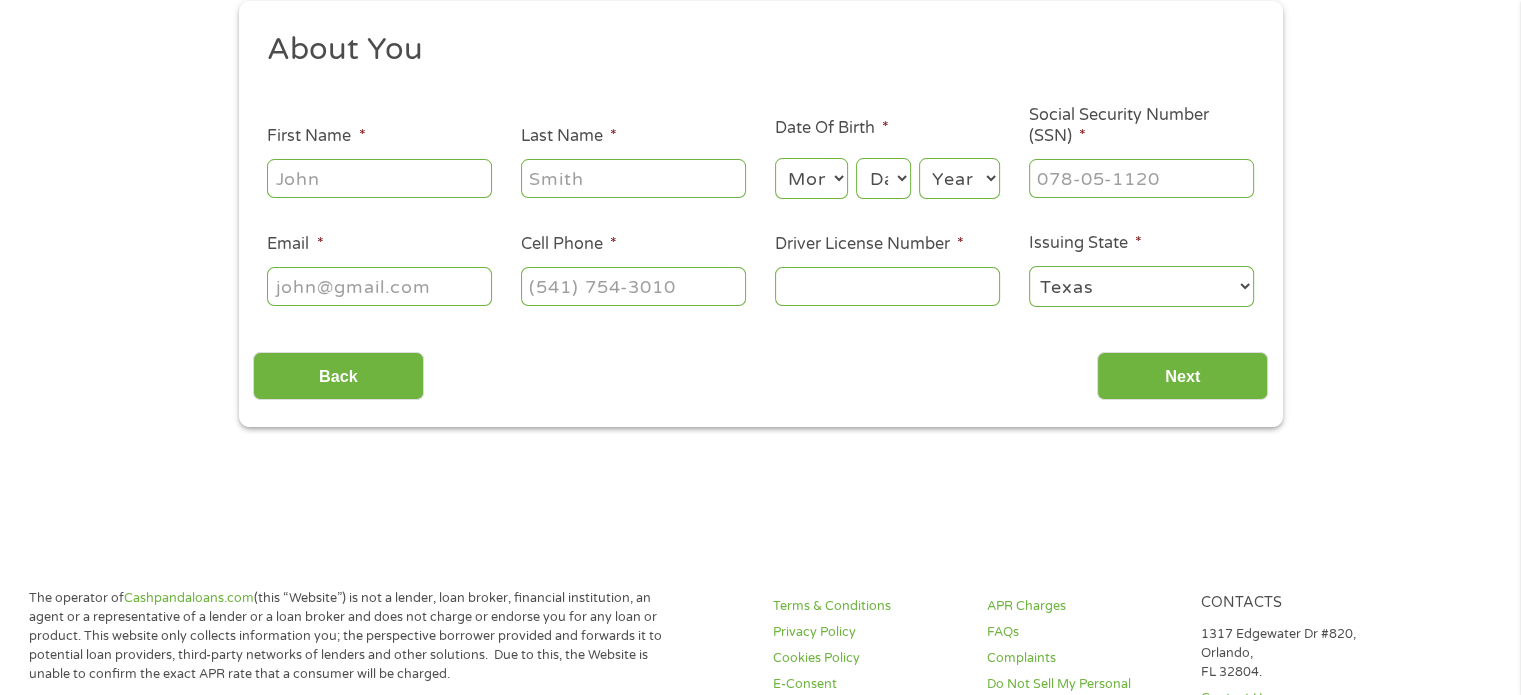 scroll, scrollTop: 8, scrollLeft: 8, axis: both 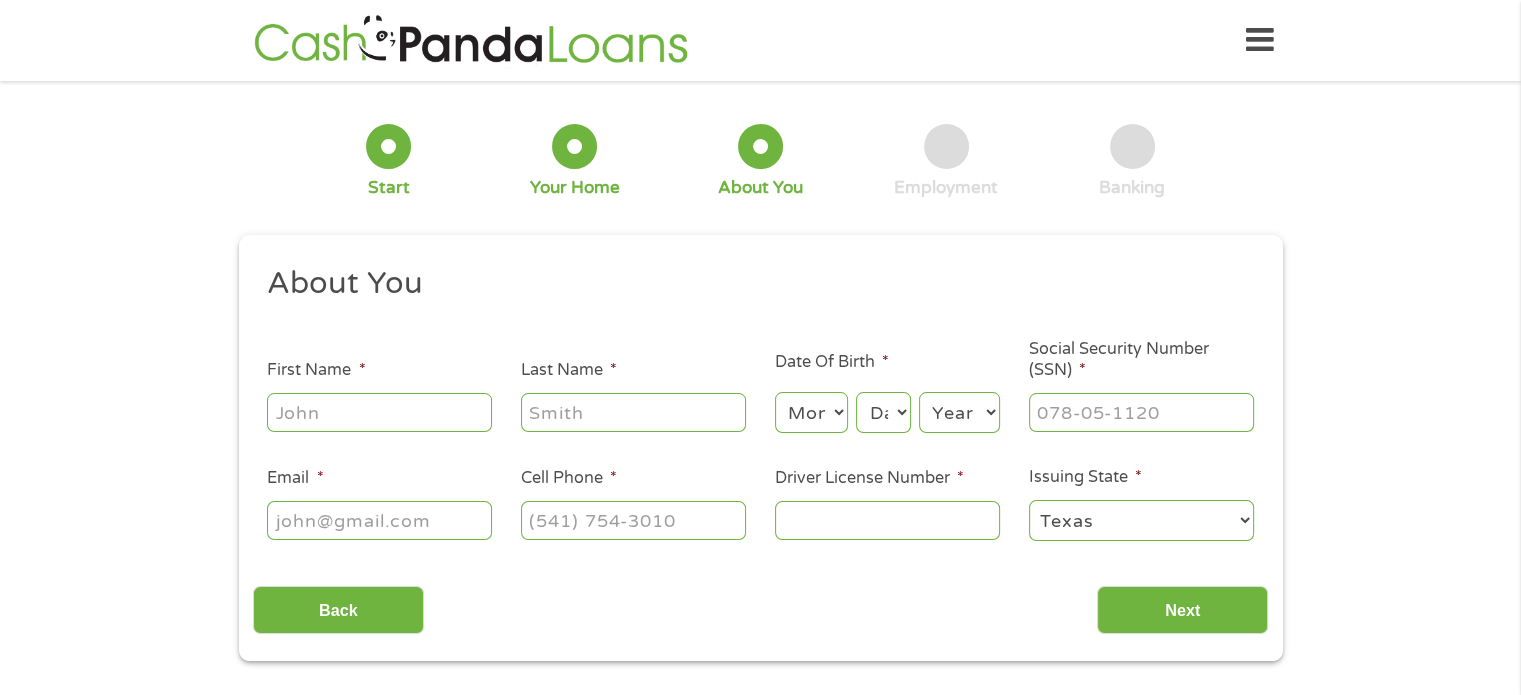 click on "First Name *" at bounding box center (379, 412) 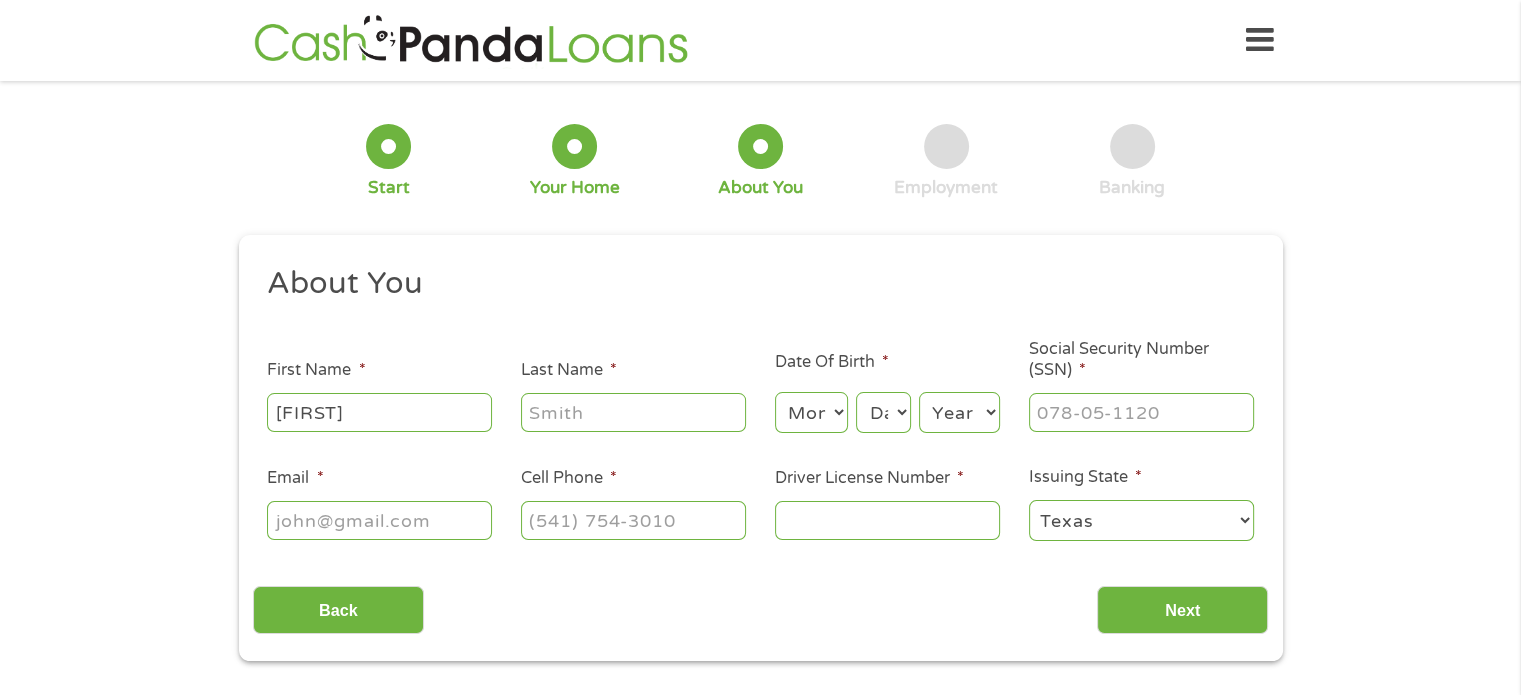 type on "[FIRST]" 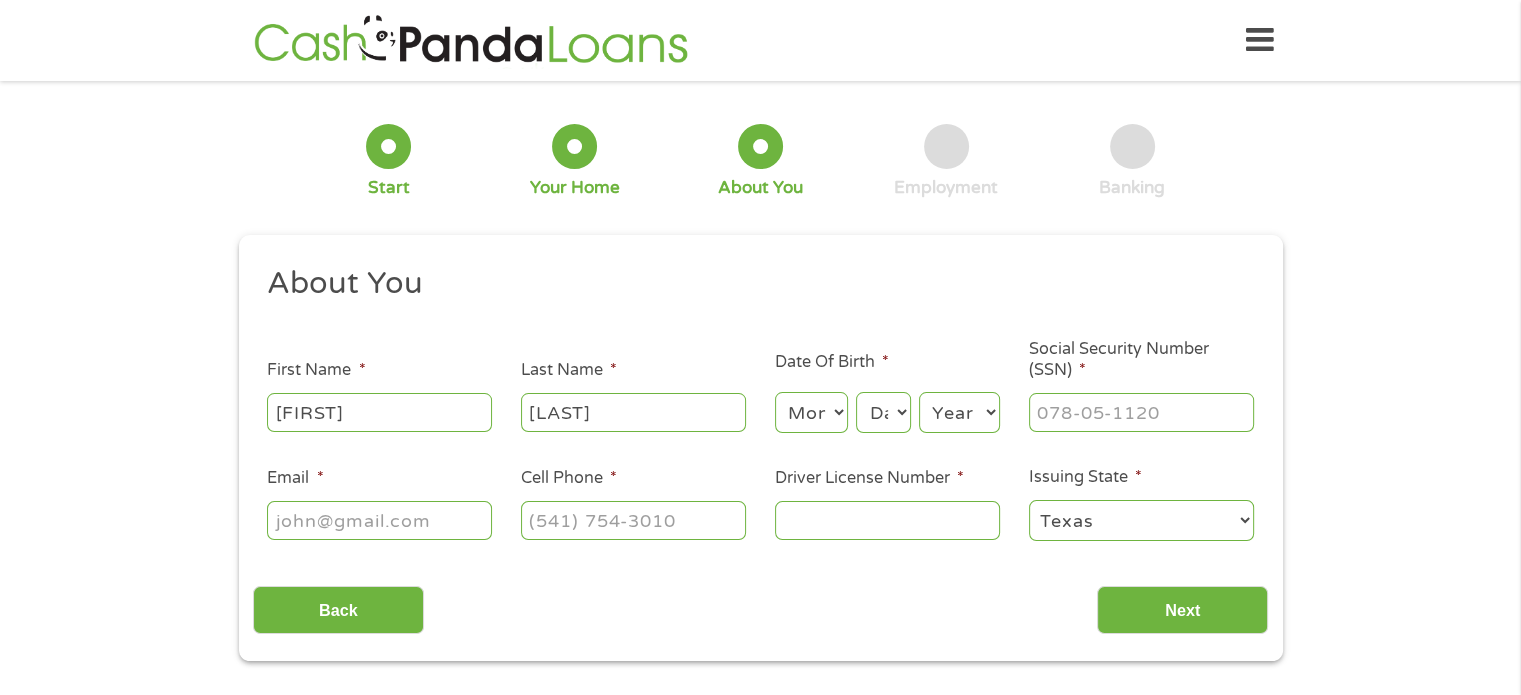 type on "[LAST]" 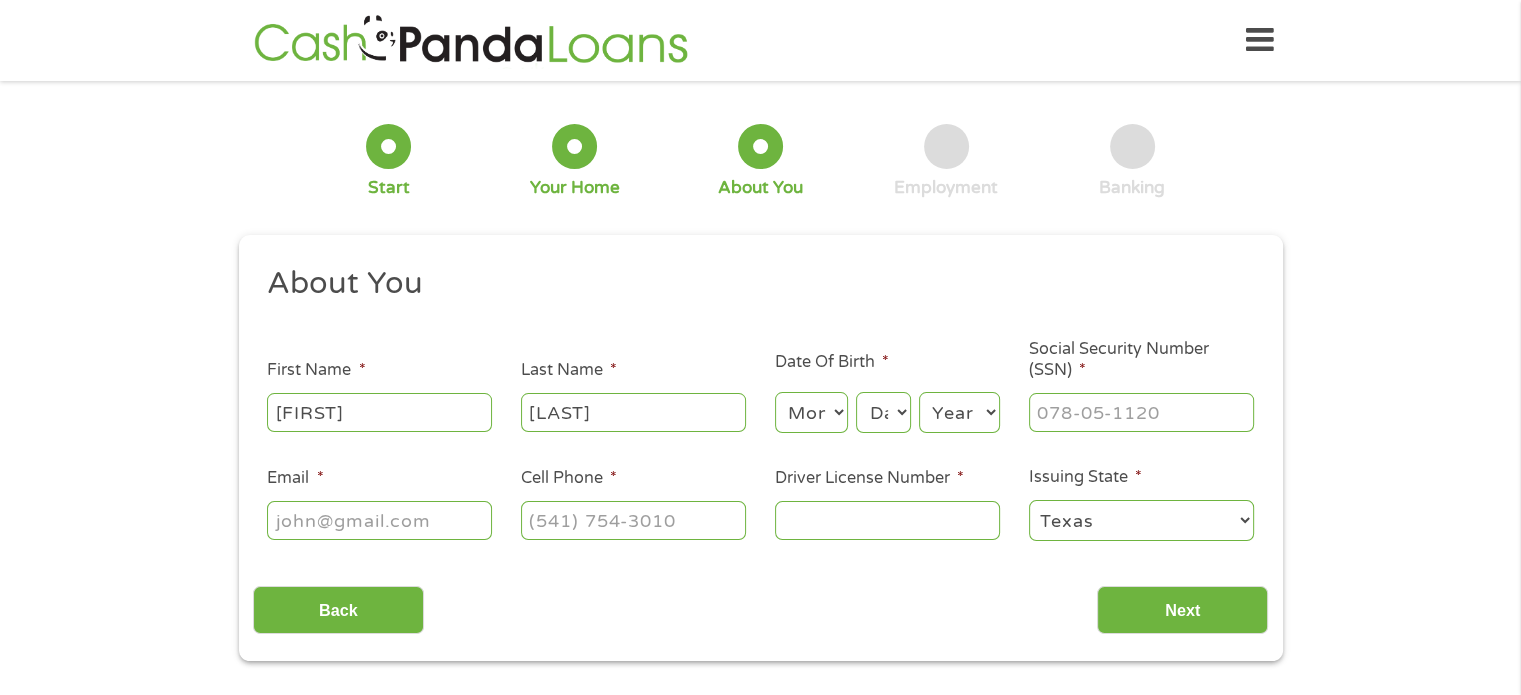 click on "Month 1 2 3 4 5 6 7 8 9 10 11 12" at bounding box center [811, 412] 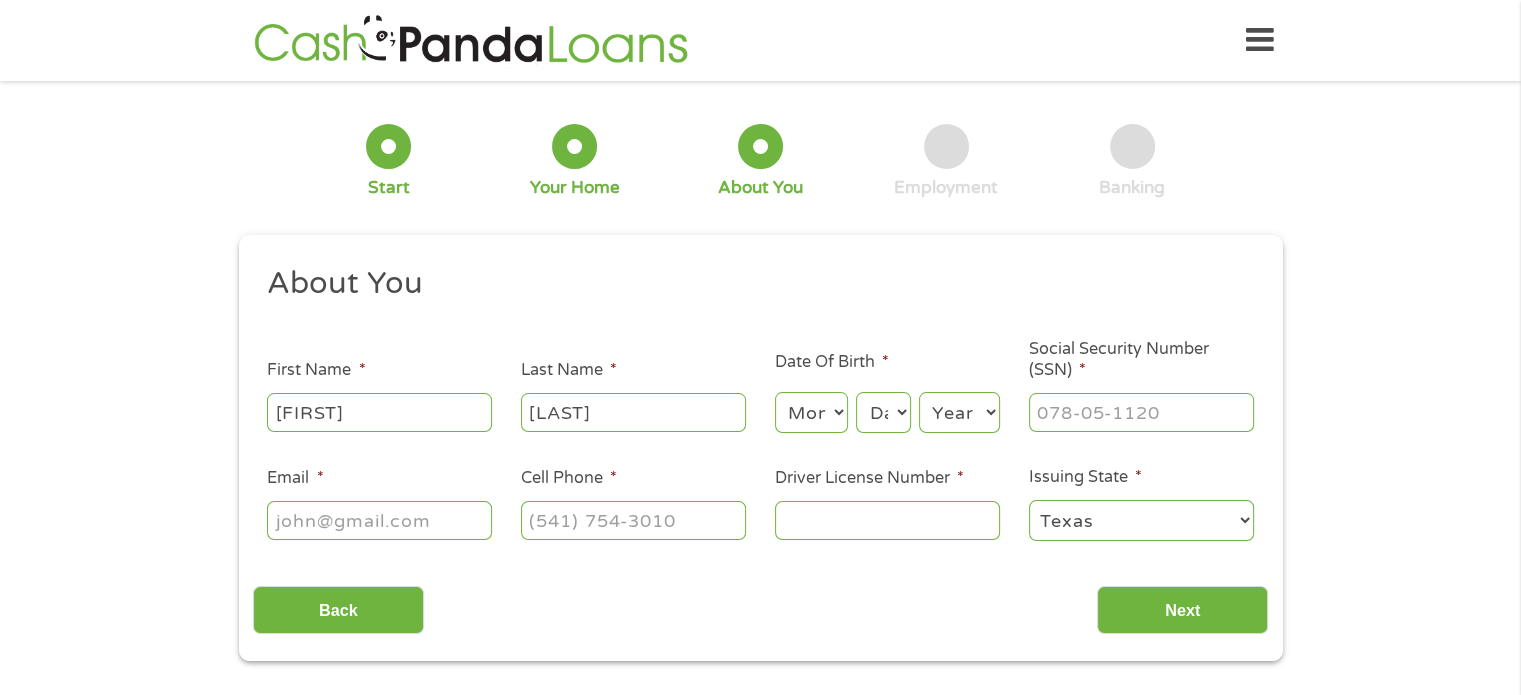 select on "1" 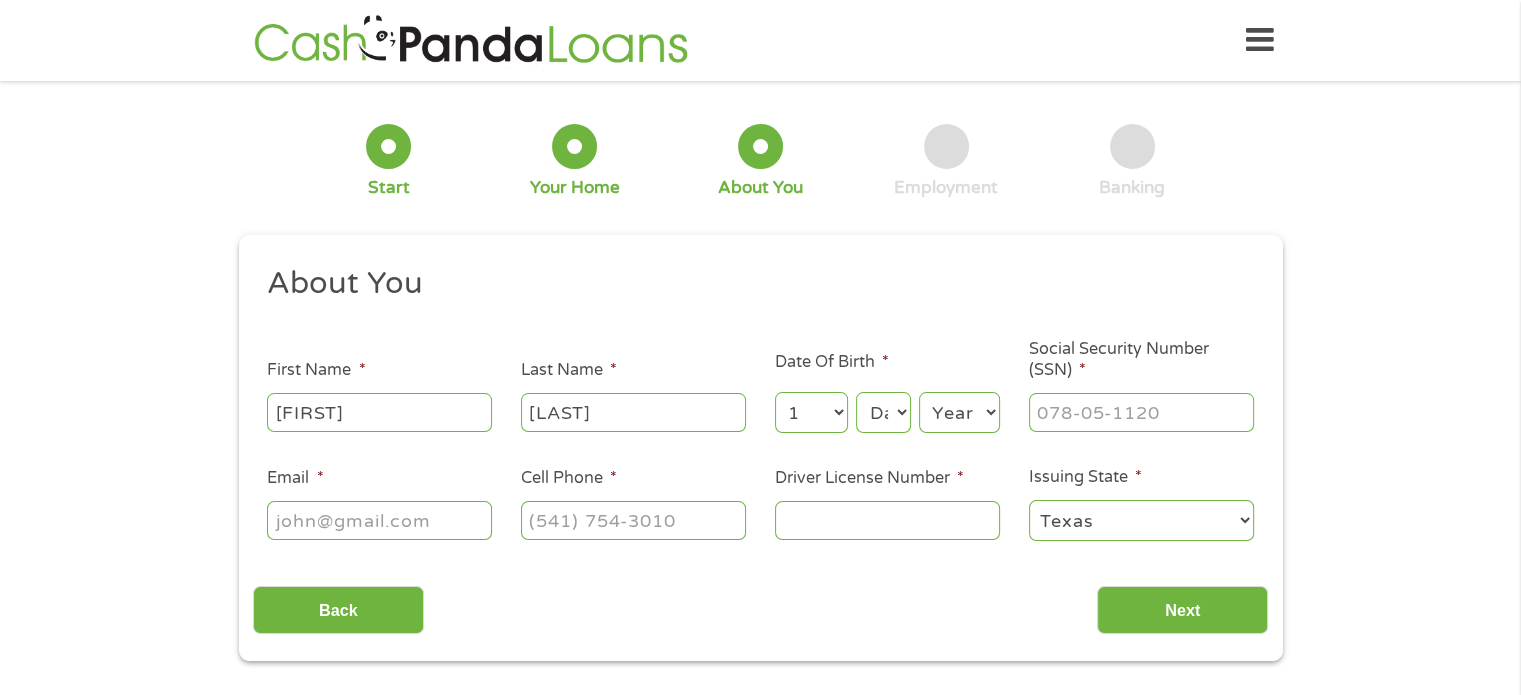 click on "Month 1 2 3 4 5 6 7 8 9 10 11 12" at bounding box center [811, 412] 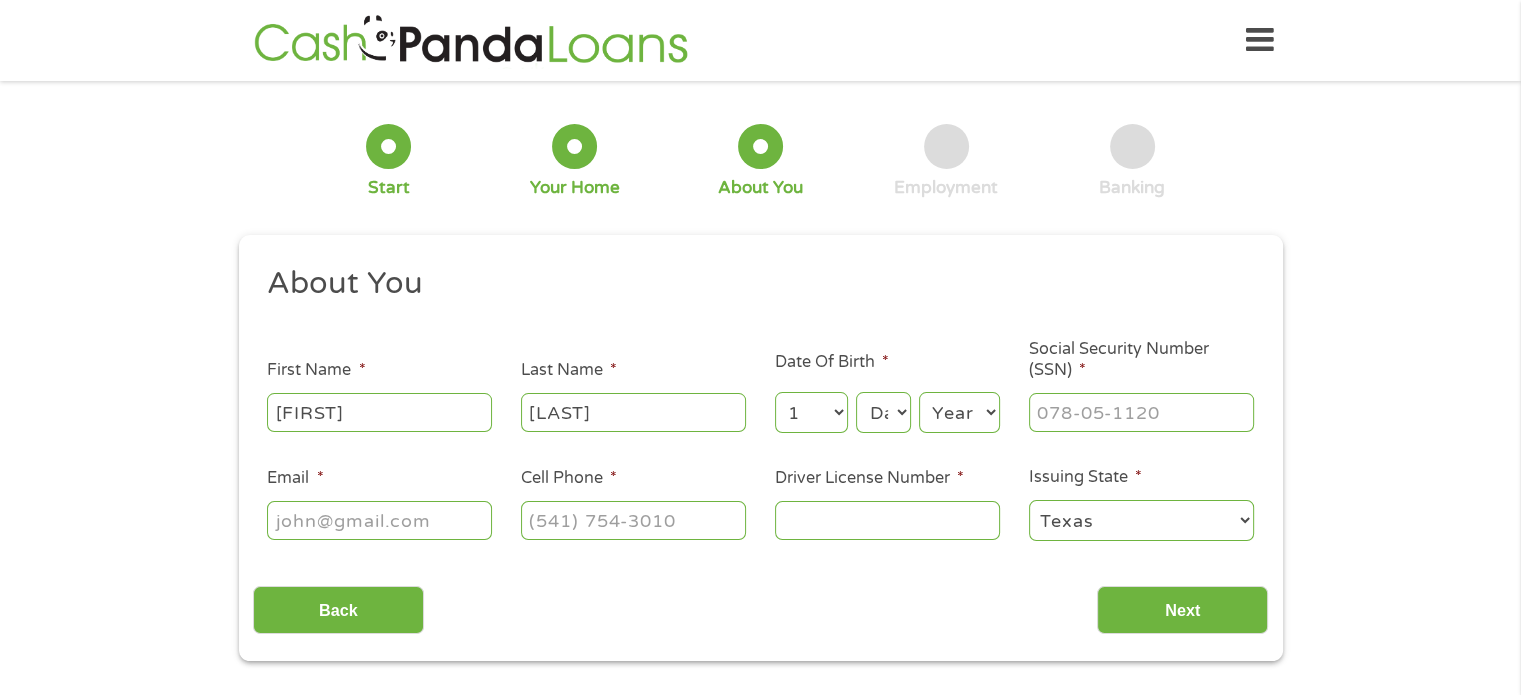 select on "27" 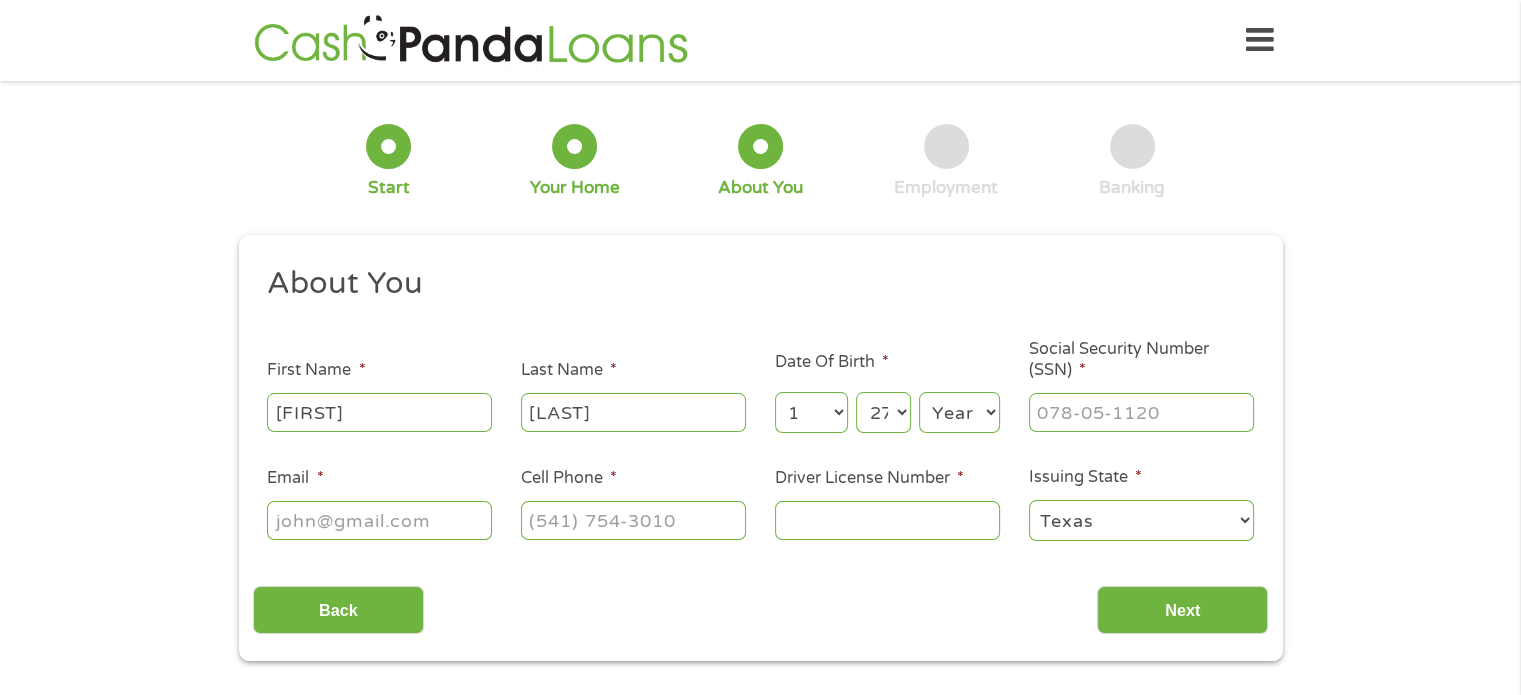 click on "Day 1 2 3 4 5 6 7 8 9 10 11 12 13 14 15 16 17 18 19 20 21 22 23 24 25 26 27 28 29 30 31" at bounding box center (883, 412) 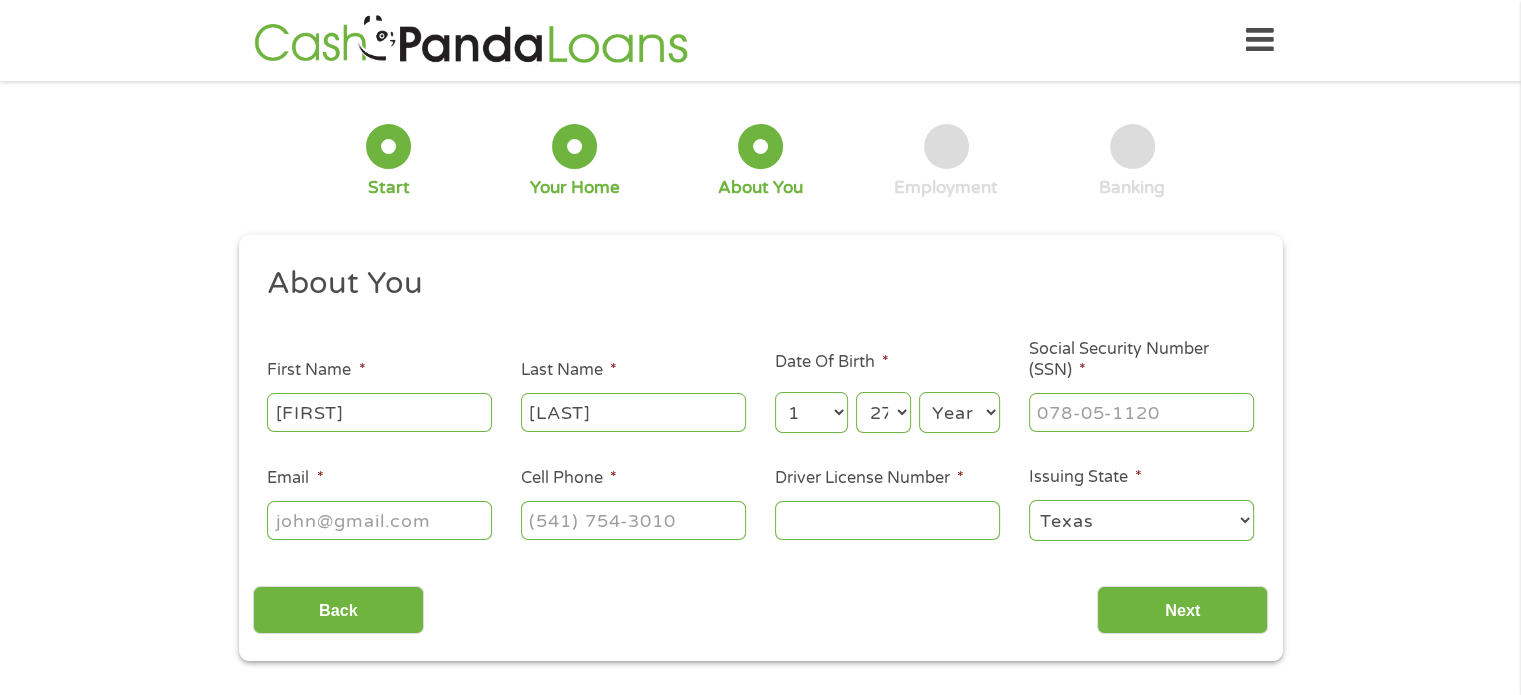 select on "2003" 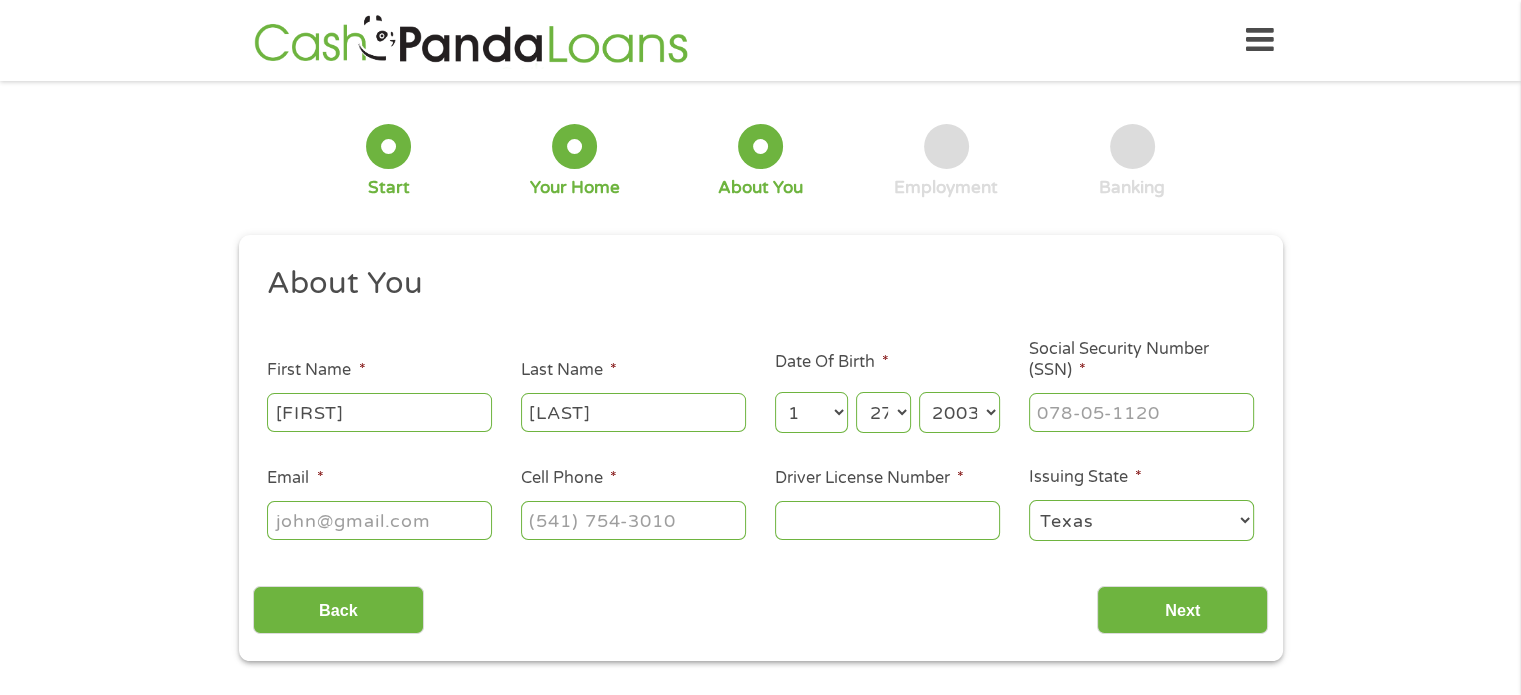 click on "Year 2007 2006 2005 2004 2003 2002 2001 2000 1999 1998 1997 1996 1995 1994 1993 1992 1991 1990 1989 1988 1987 1986 1985 1984 1983 1982 1981 1980 1979 1978 1977 1976 1975 1974 1973 1972 1971 1970 1969 1968 1967 1966 1965 1964 1963 1962 1961 1960 1959 1958 1957 1956 1955 1954 1953 1952 1951 1950 1949 1948 1947 1946 1945 1944 1943 1942 1941 1940 1939 1938 1937 1936 1935 1934 1933 1932 1931 1930 1929 1928 1927 1926 1925 1924 1923 1922 1921 1920" at bounding box center (959, 412) 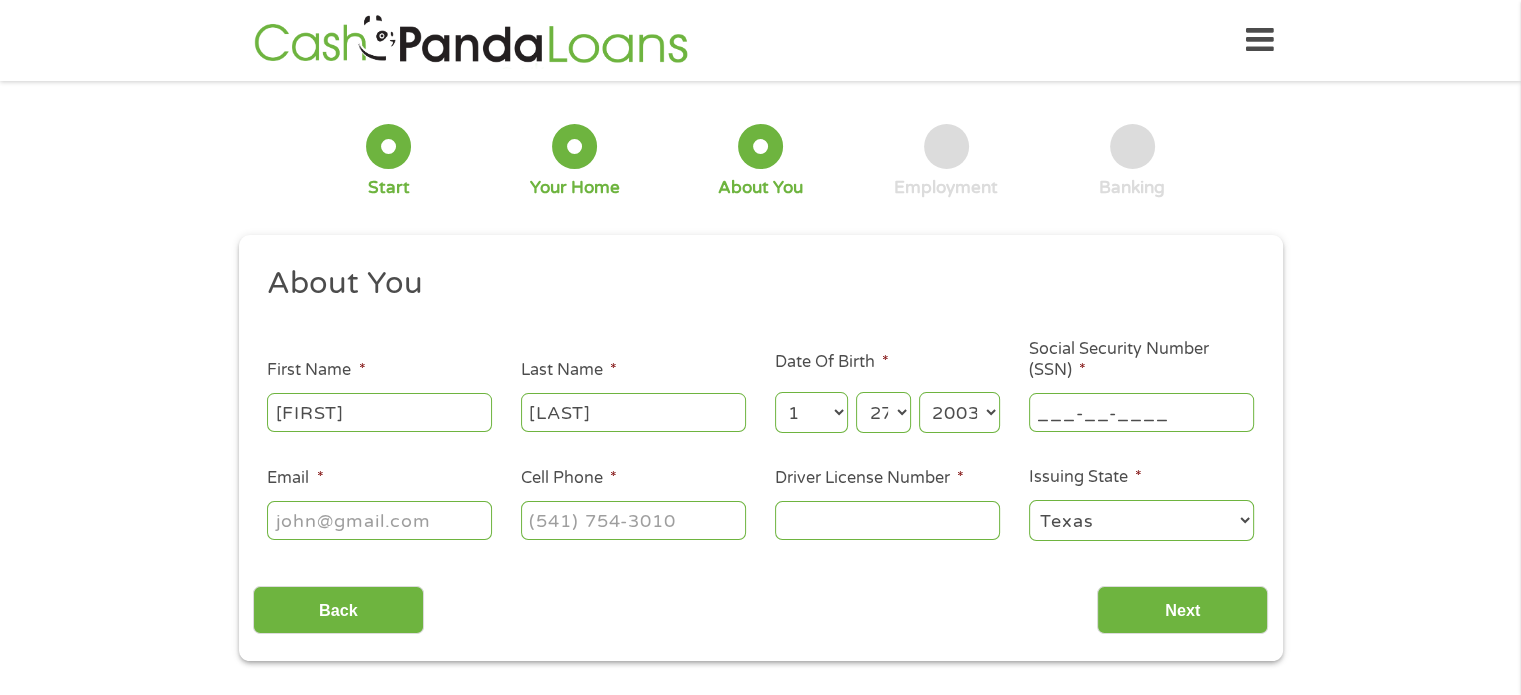 click on "___-__-____" at bounding box center [1141, 412] 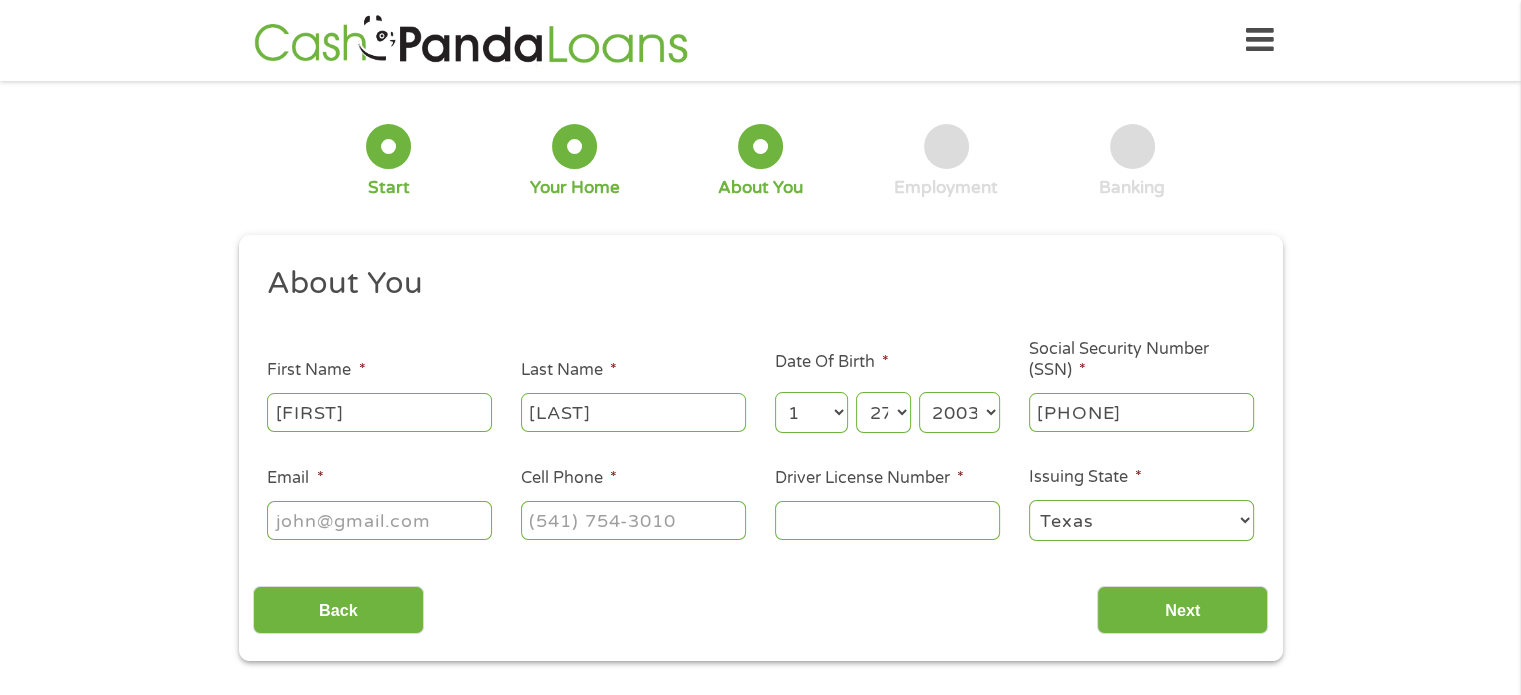 type on "[PHONE]" 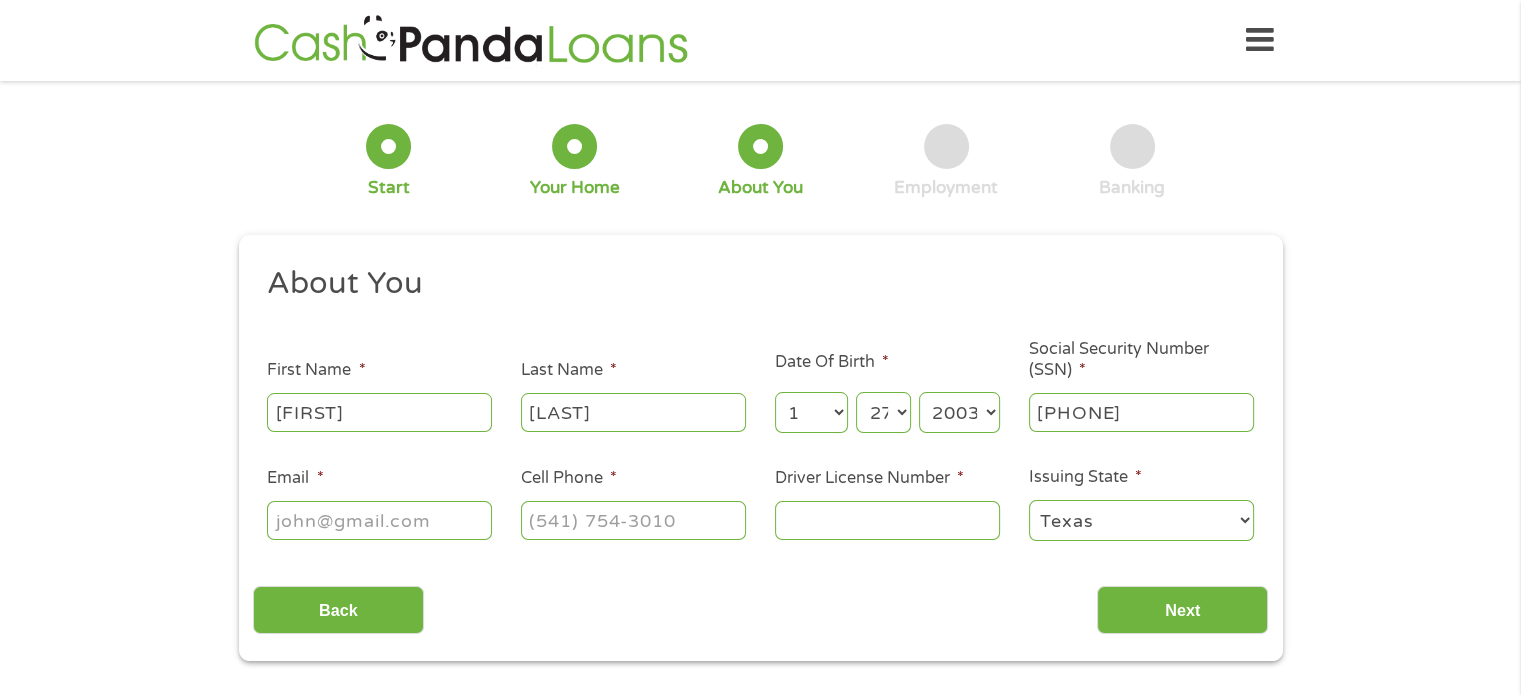 click on "Email *" at bounding box center (379, 520) 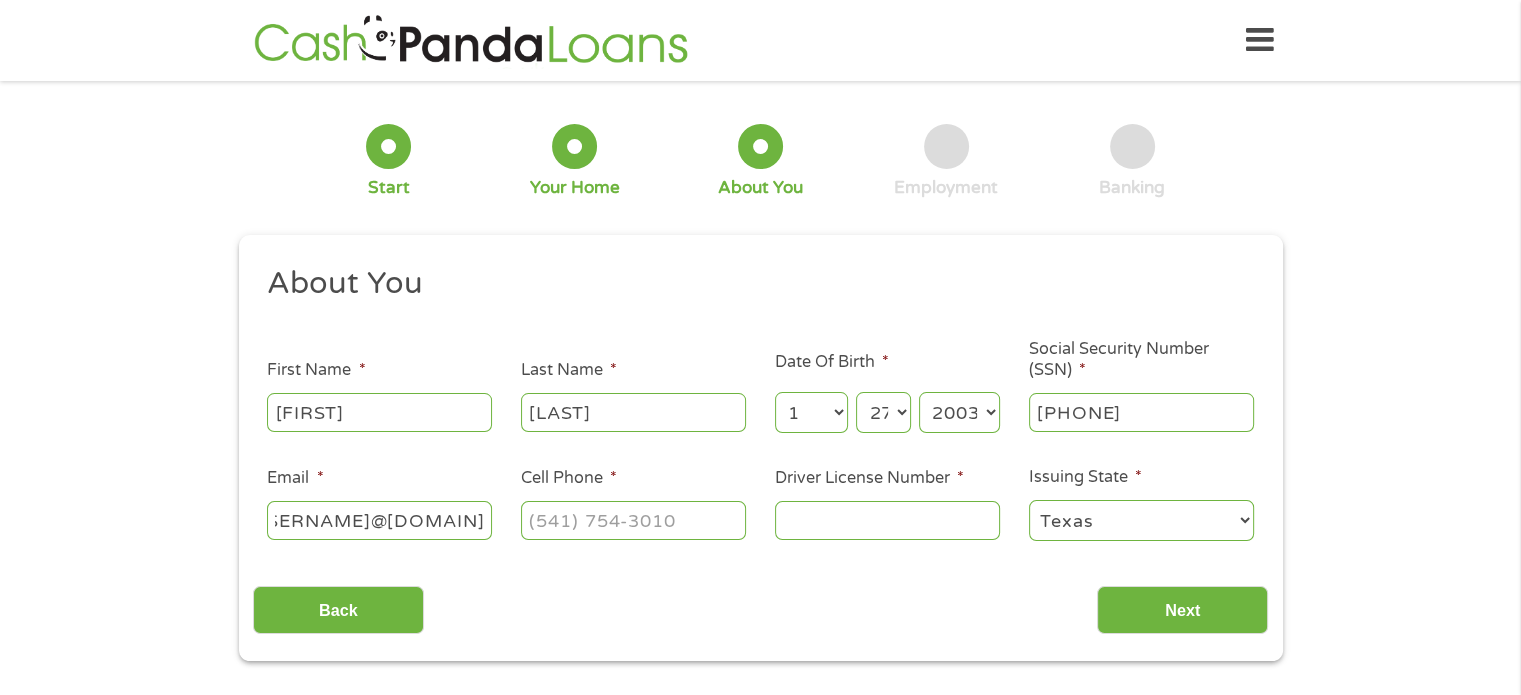 scroll, scrollTop: 0, scrollLeft: 98, axis: horizontal 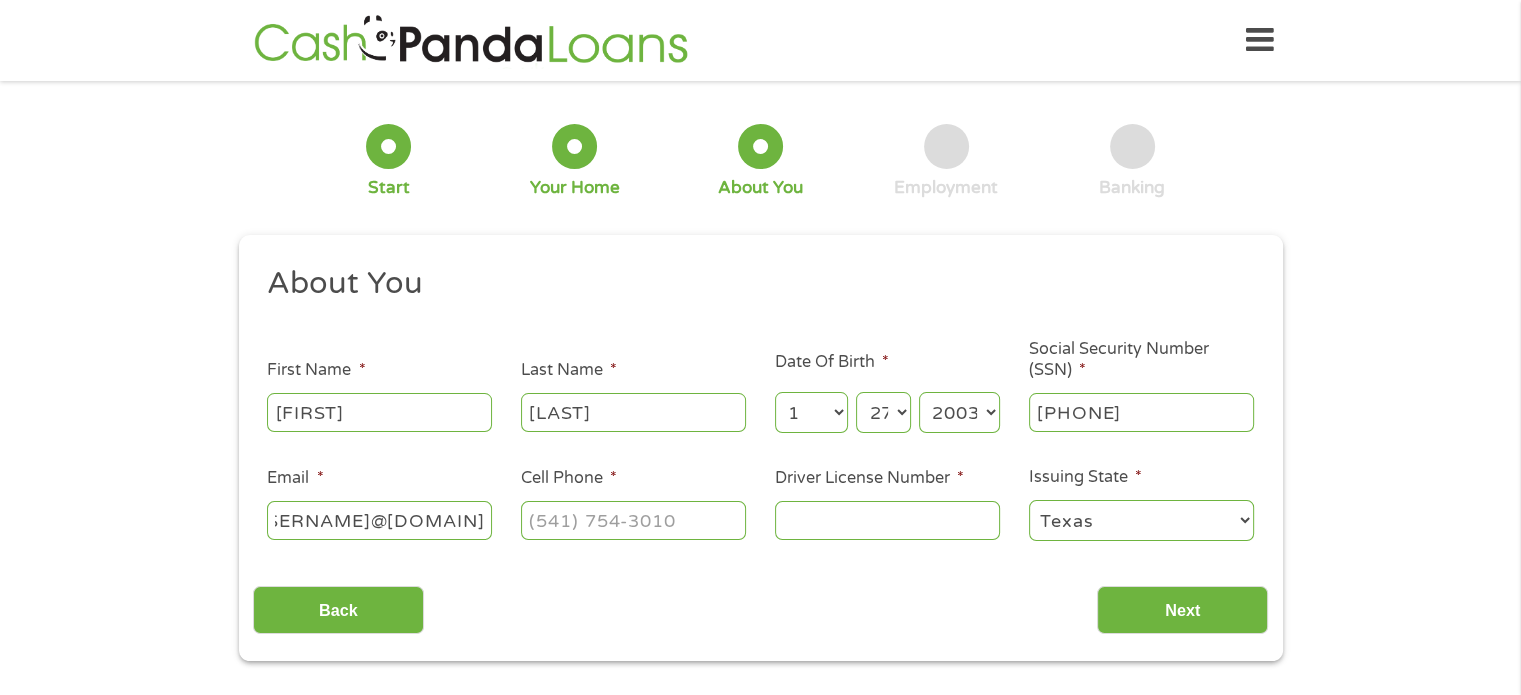 type on "[USERNAME]@[DOMAIN]" 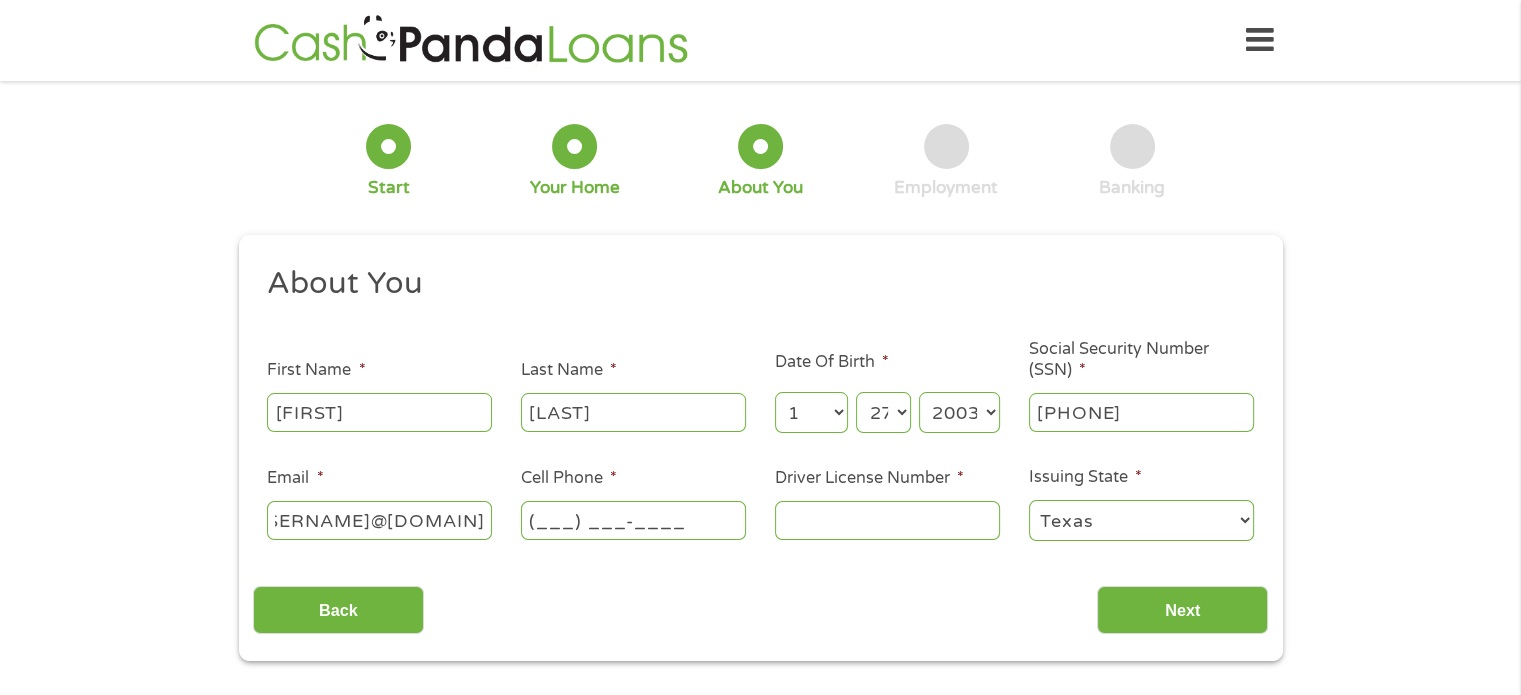 scroll, scrollTop: 0, scrollLeft: 0, axis: both 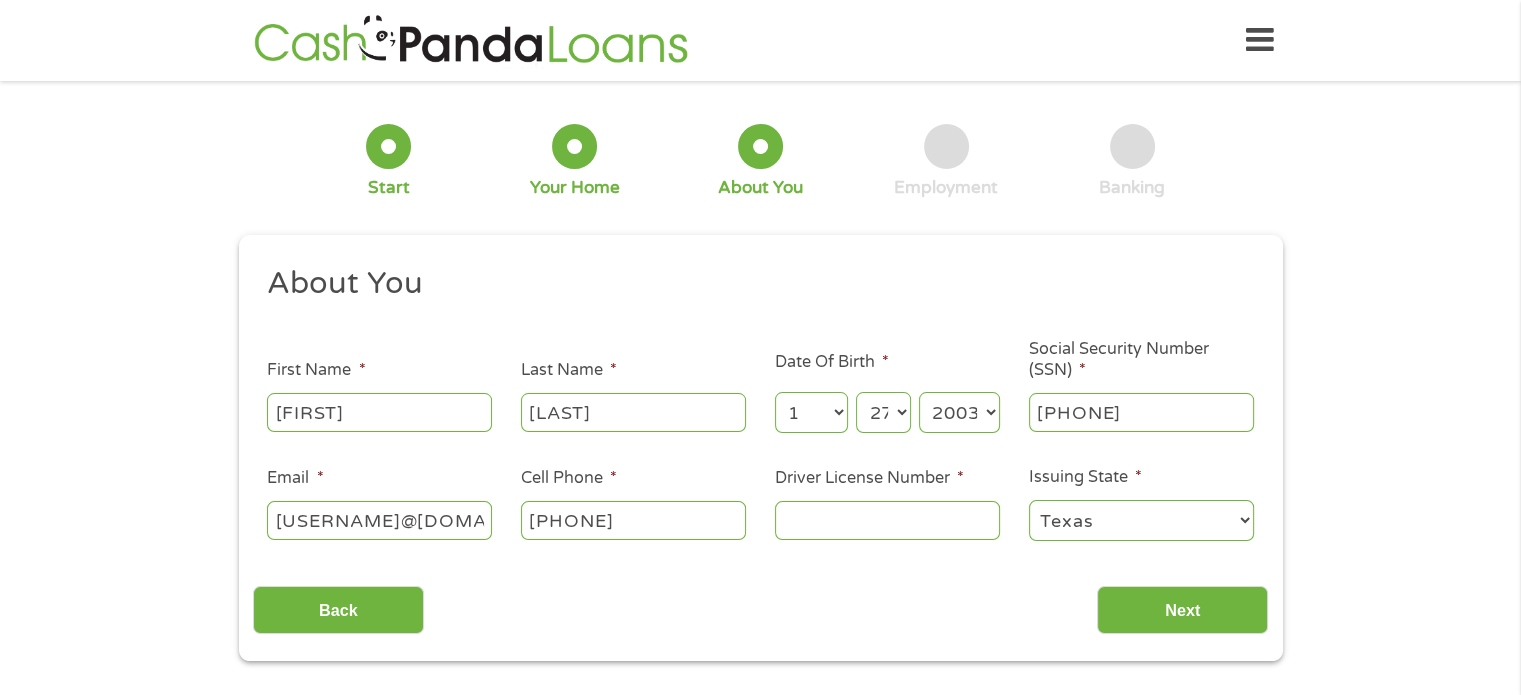 type on "[PHONE]" 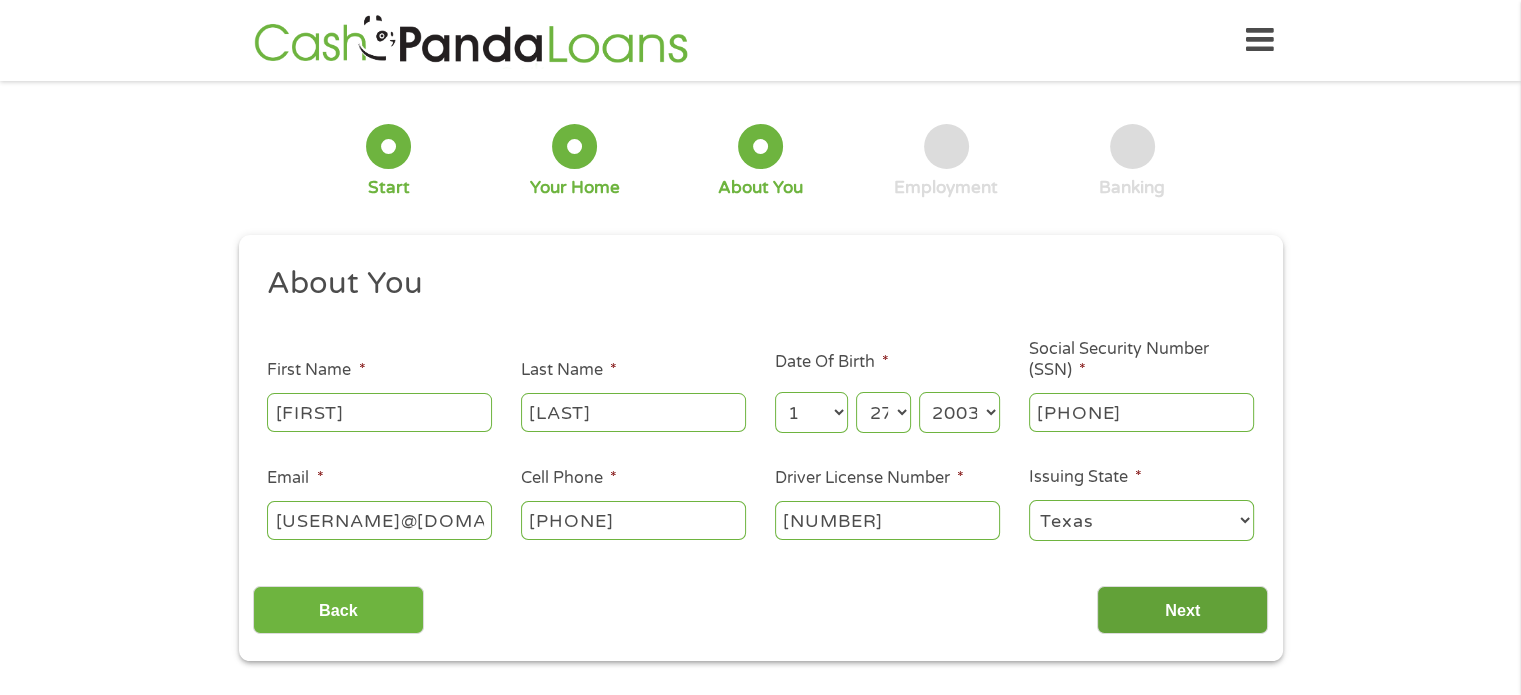 type on "[NUMBER]" 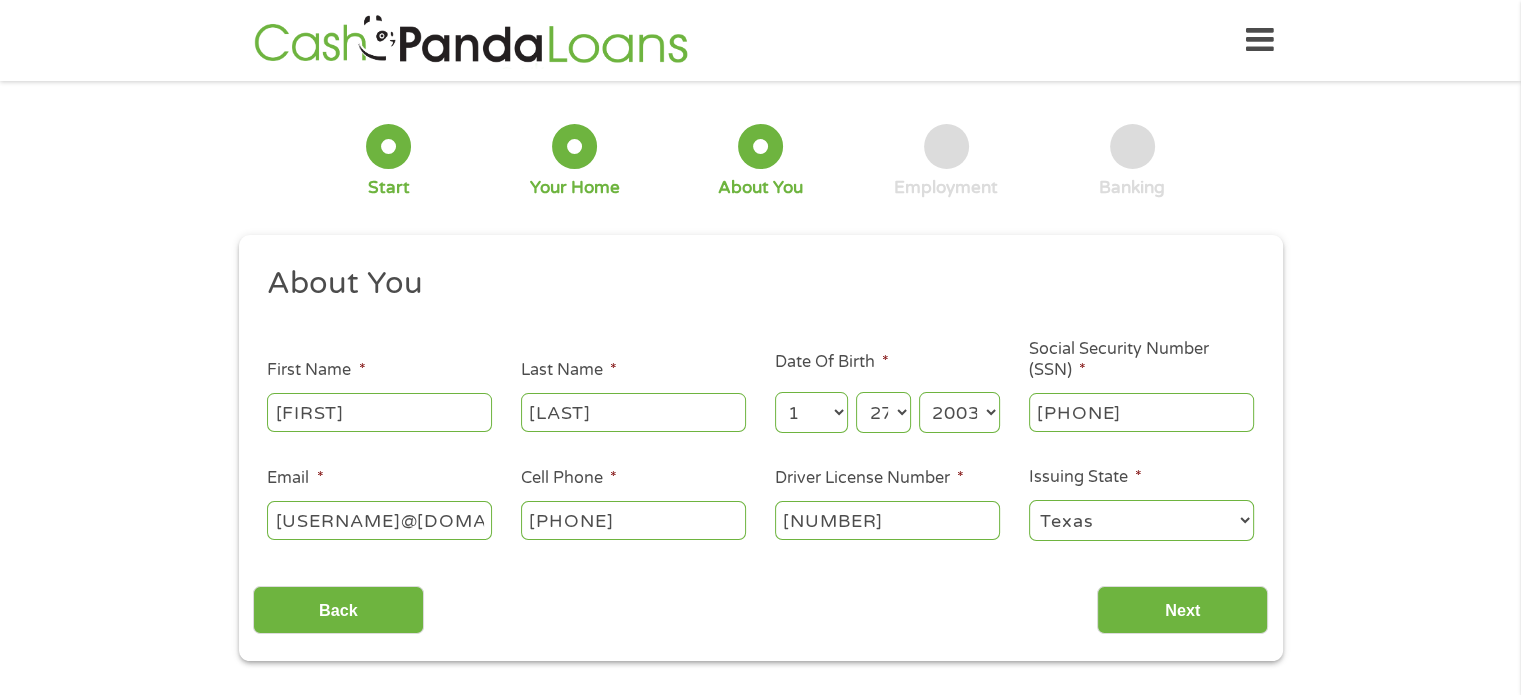 scroll, scrollTop: 8, scrollLeft: 8, axis: both 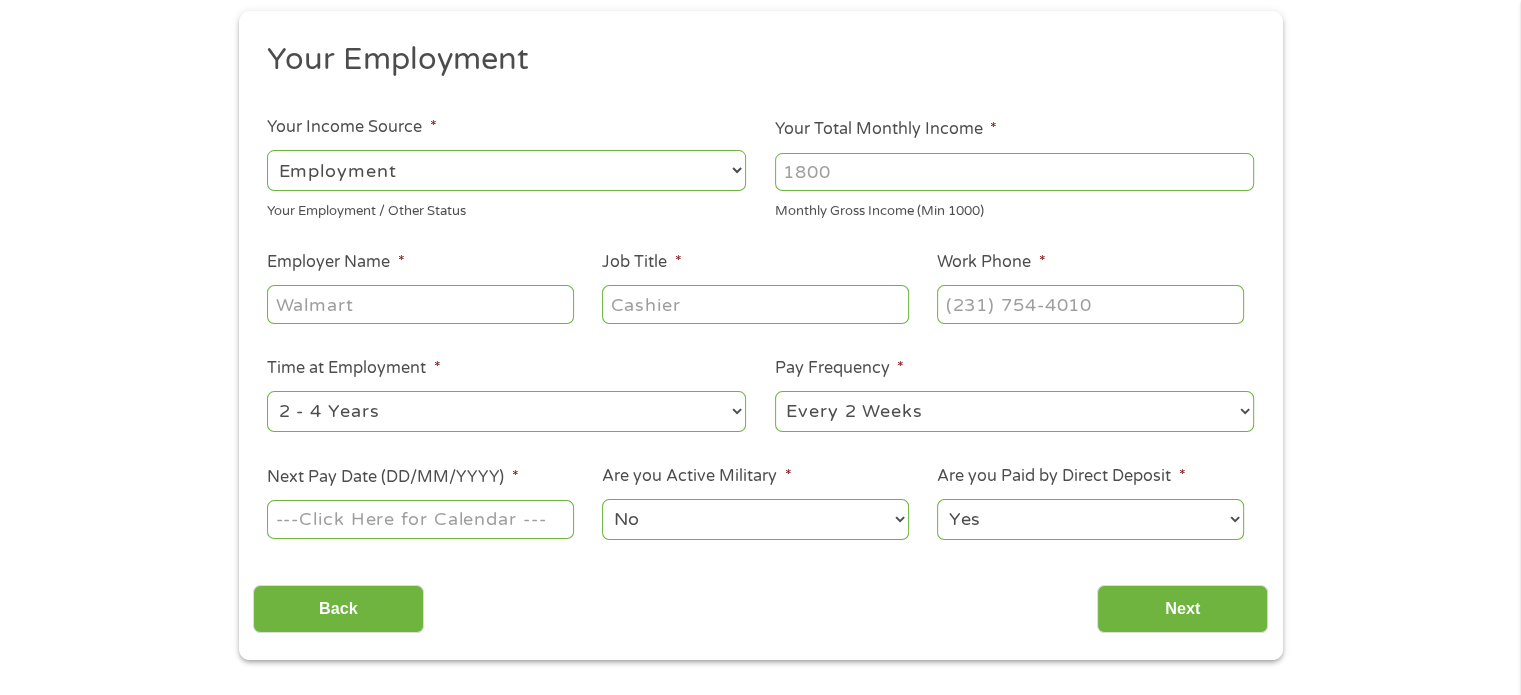 click on "--- Choose one --- Employment Self Employed Benefits" at bounding box center [506, 170] 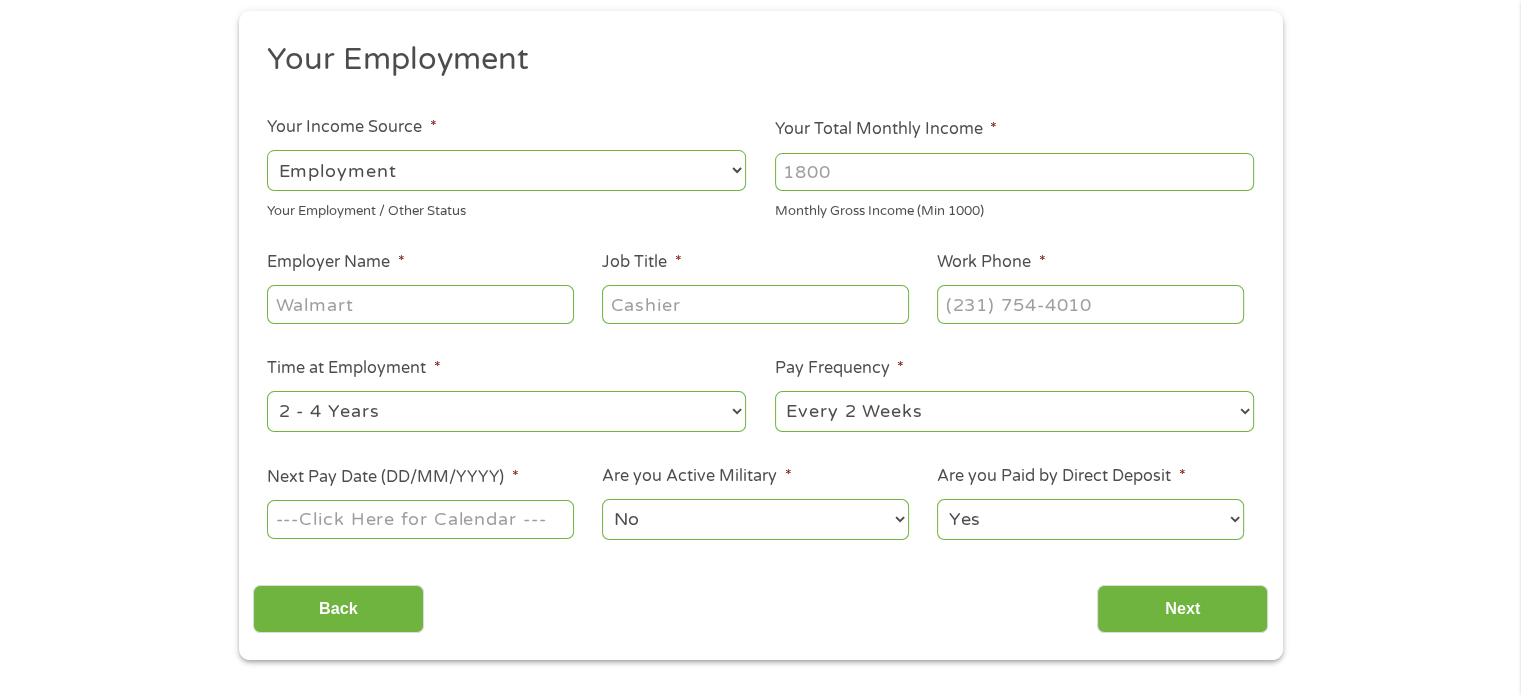 select on "selfEmployed" 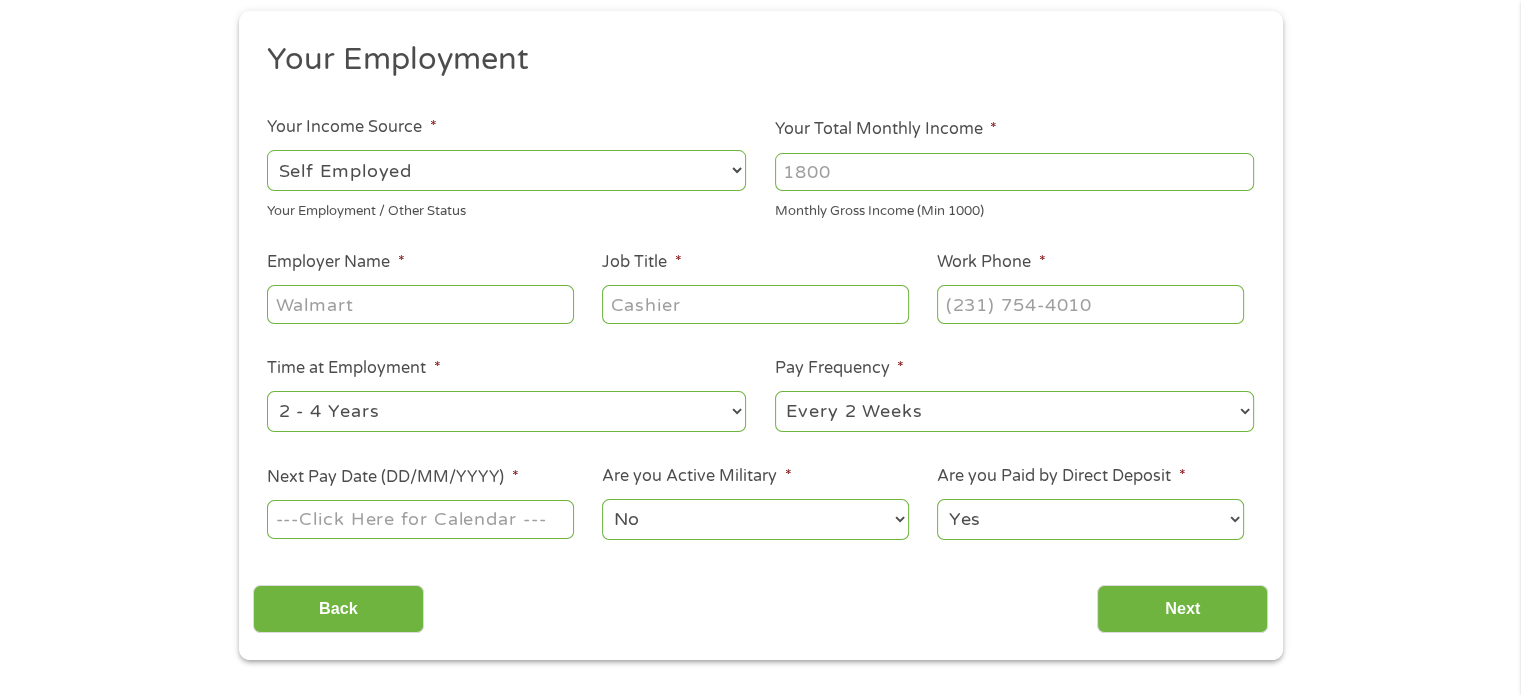 click on "--- Choose one --- Employment Self Employed Benefits" at bounding box center [506, 170] 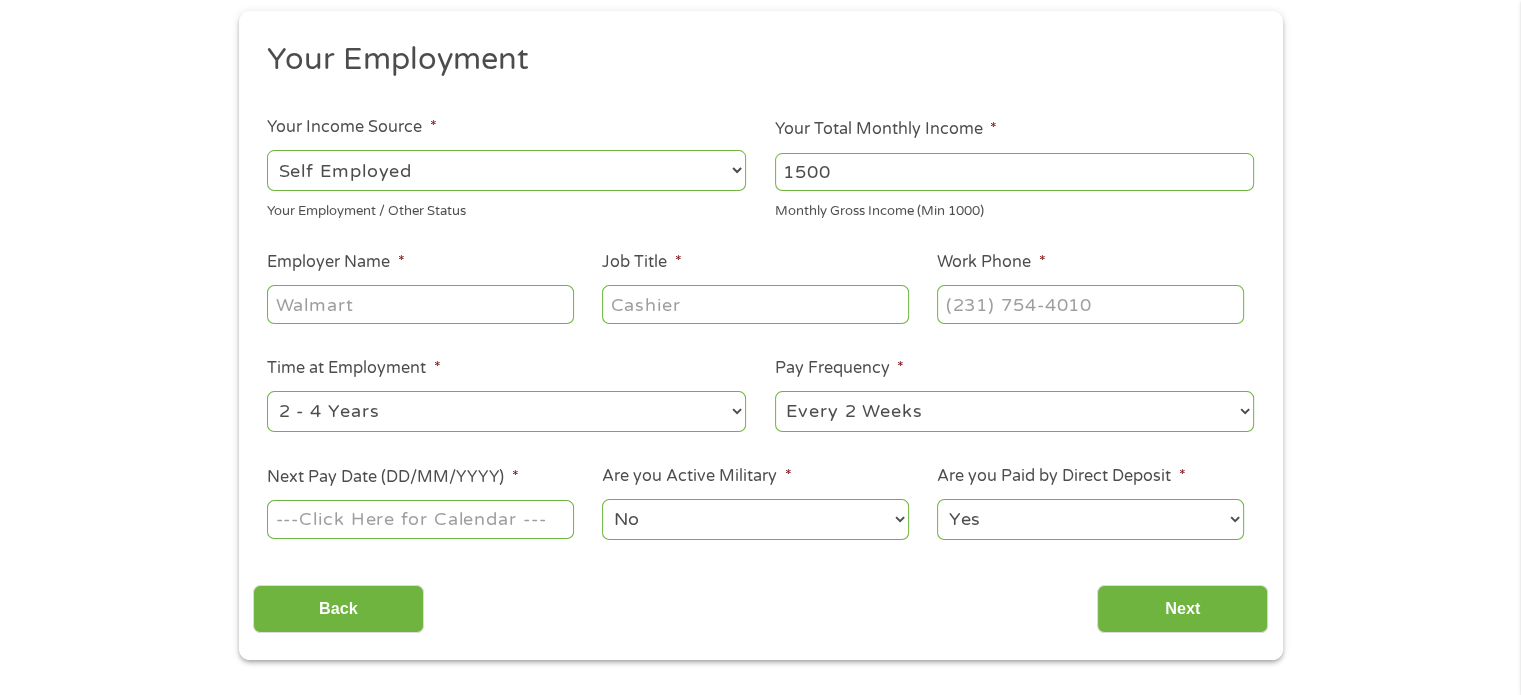 type on "1500" 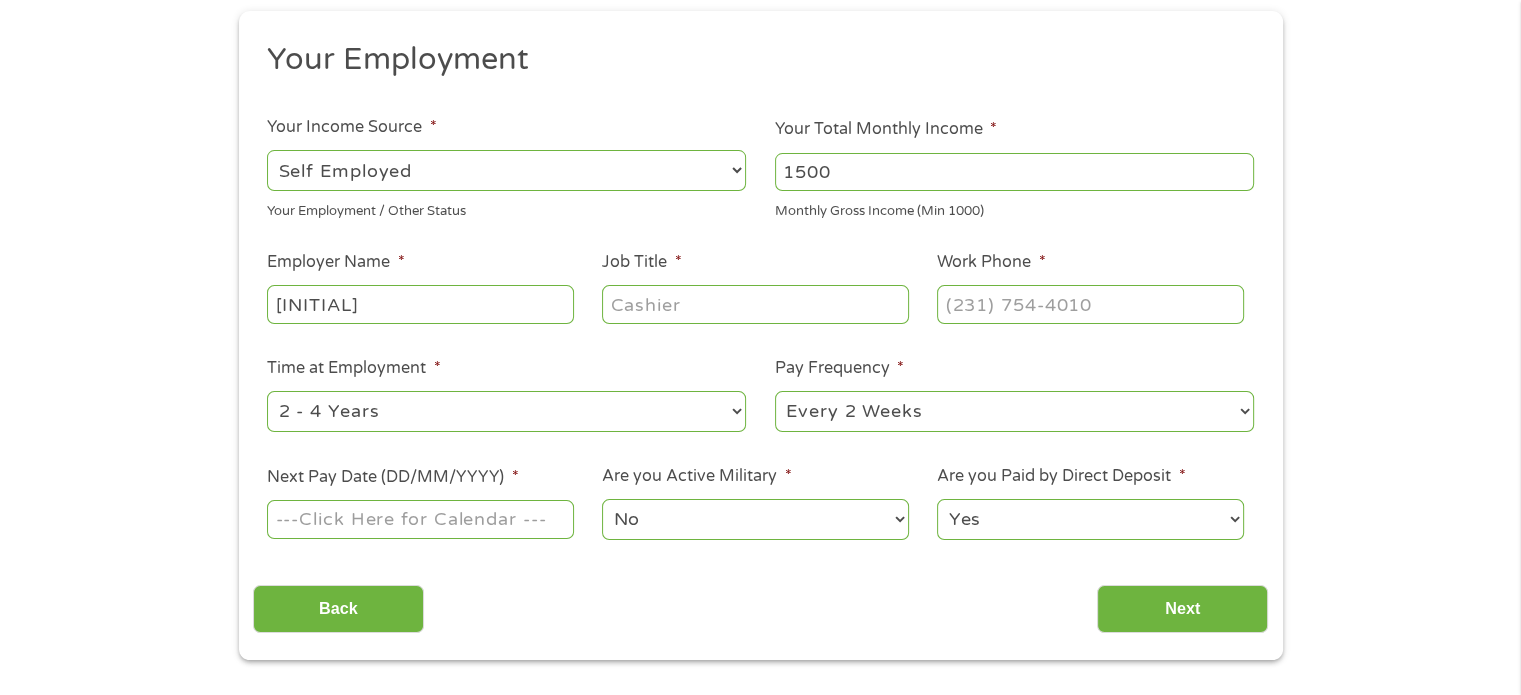 type on "D" 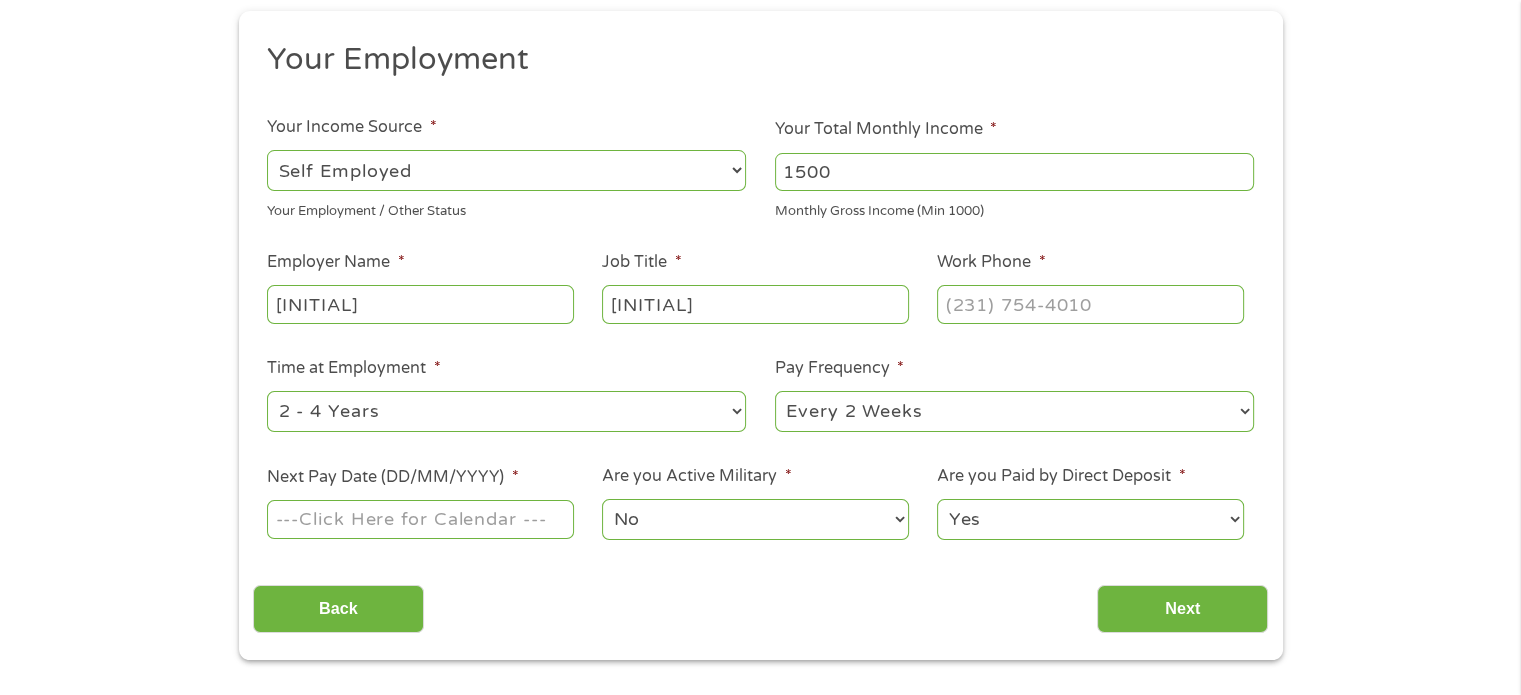 type on "[INITIAL]" 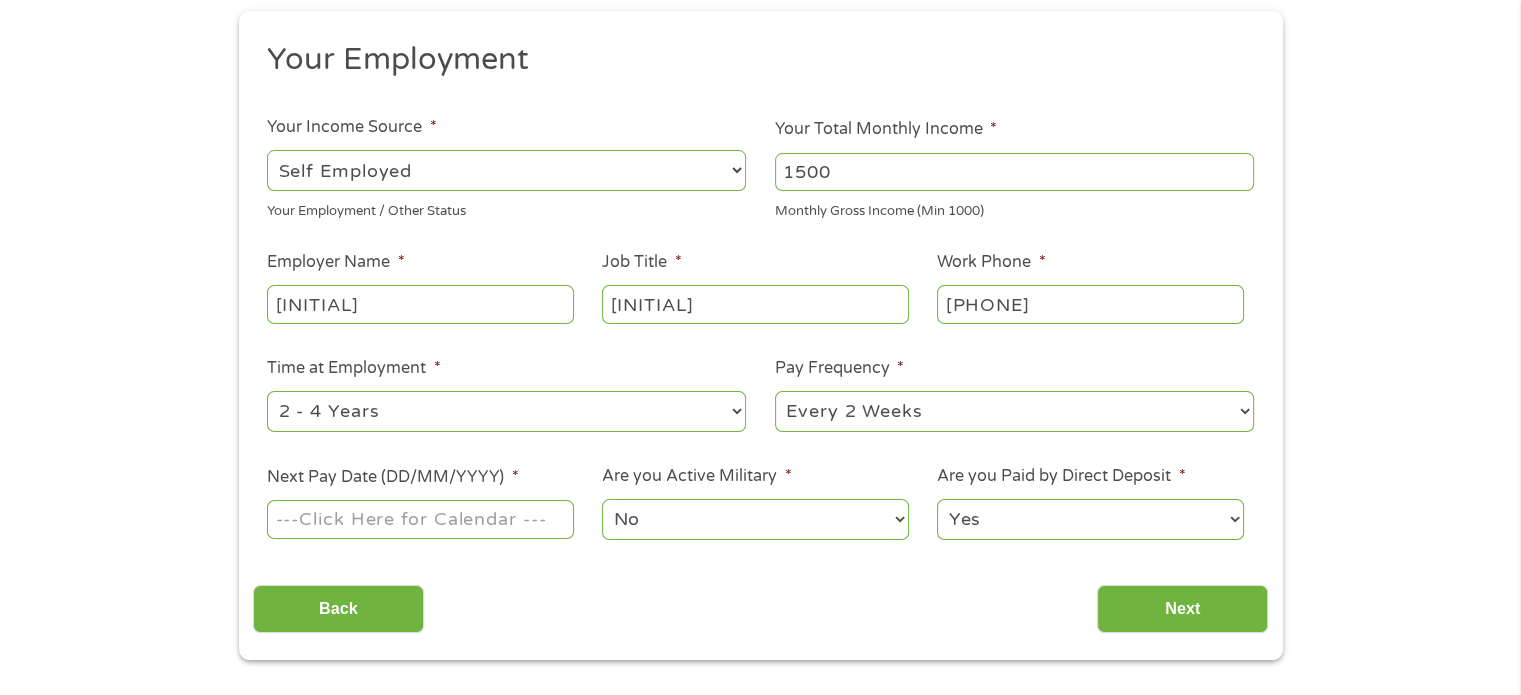 type on "[PHONE]" 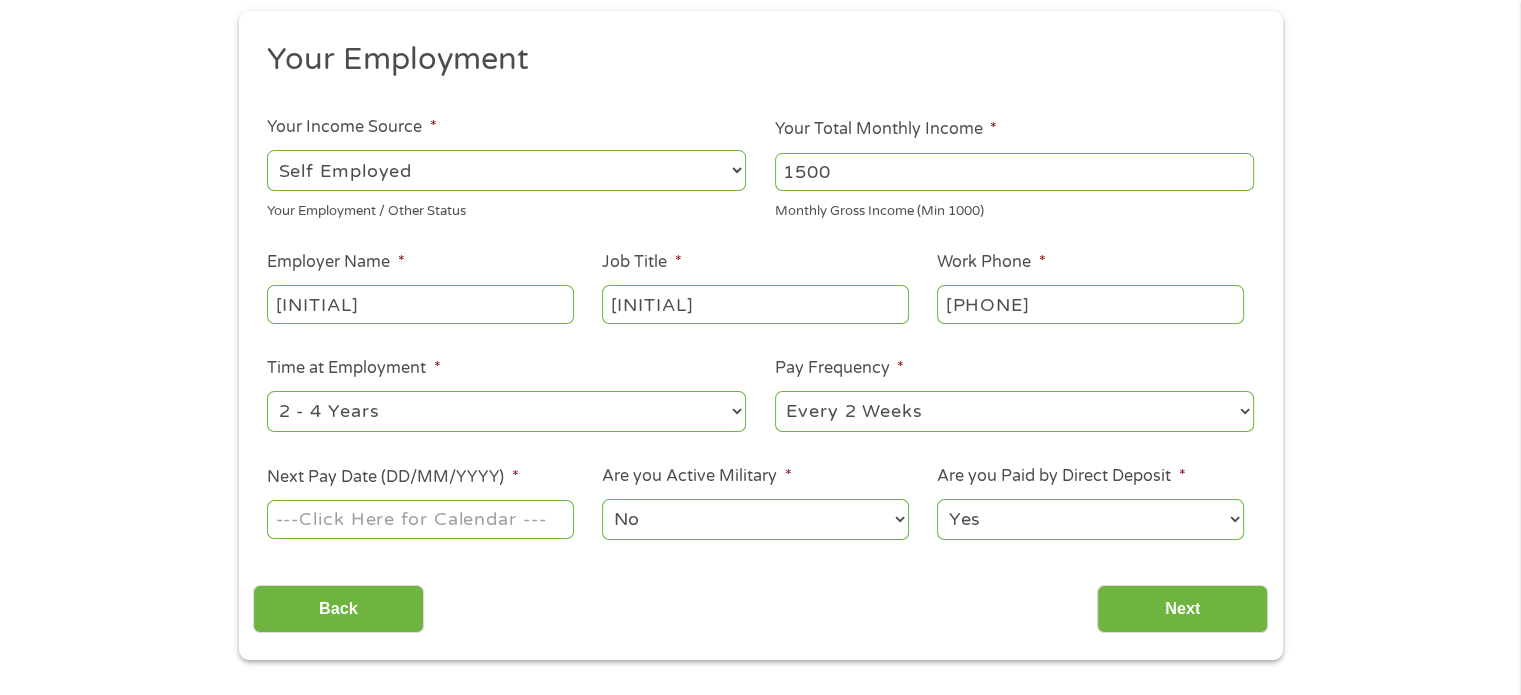 click on "--- Choose one --- Every 2 Weeks Every Week Monthly Semi-Monthly" at bounding box center [1014, 411] 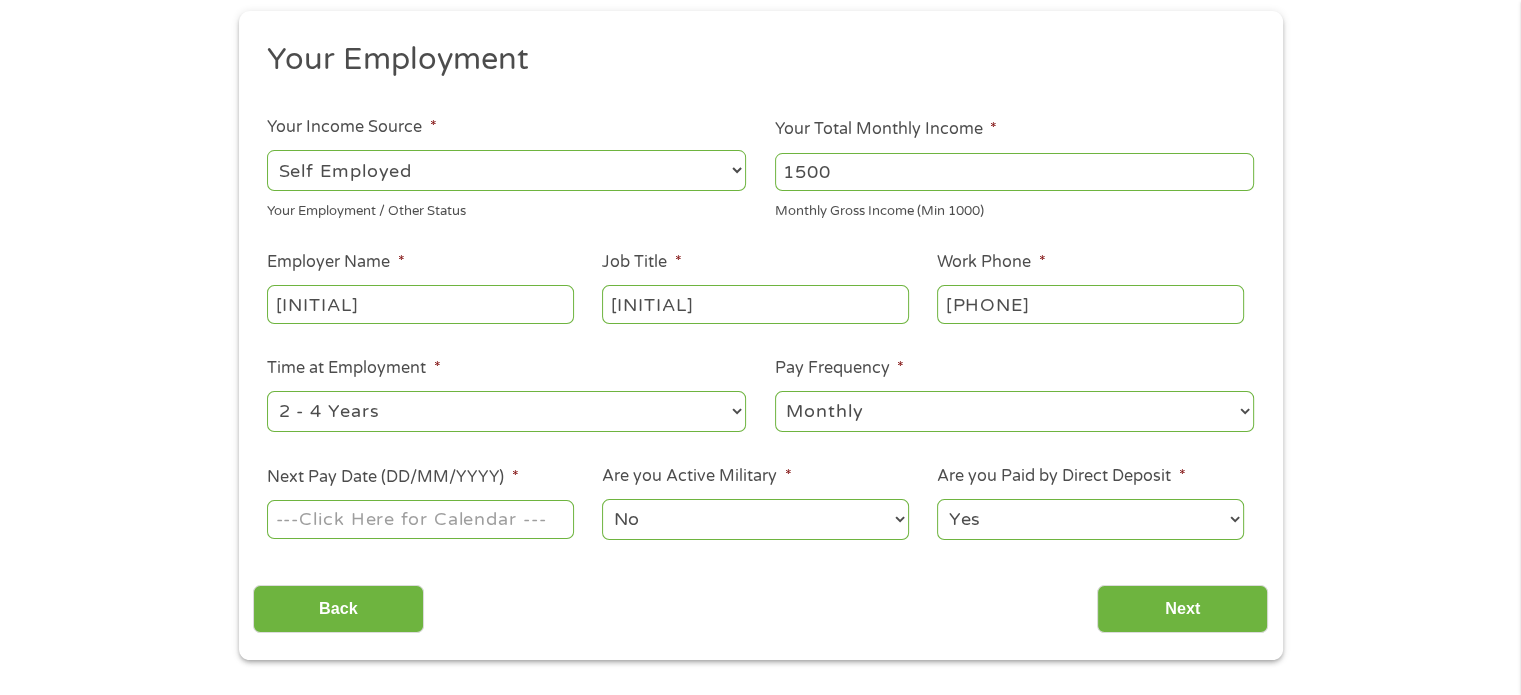 click on "--- Choose one --- Every 2 Weeks Every Week Monthly Semi-Monthly" at bounding box center [1014, 411] 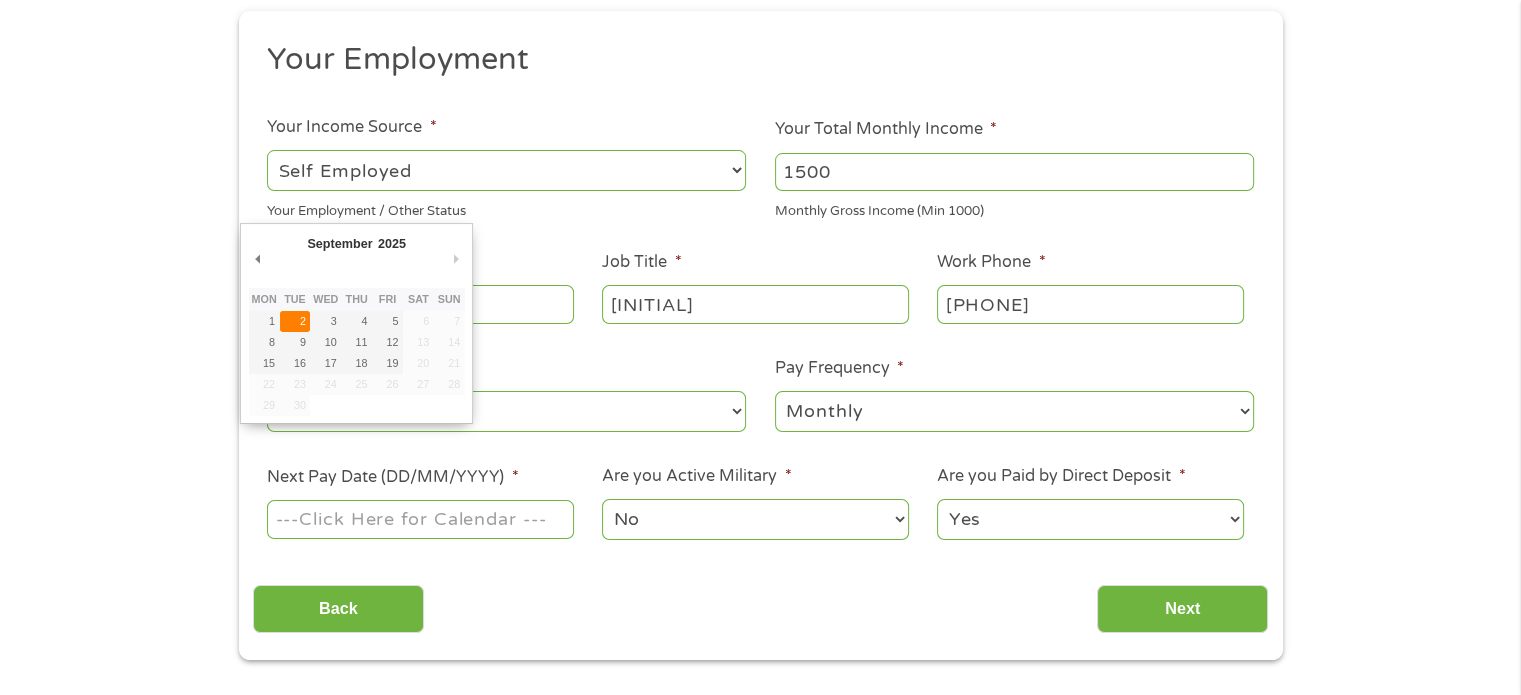 type on "02/09/2025" 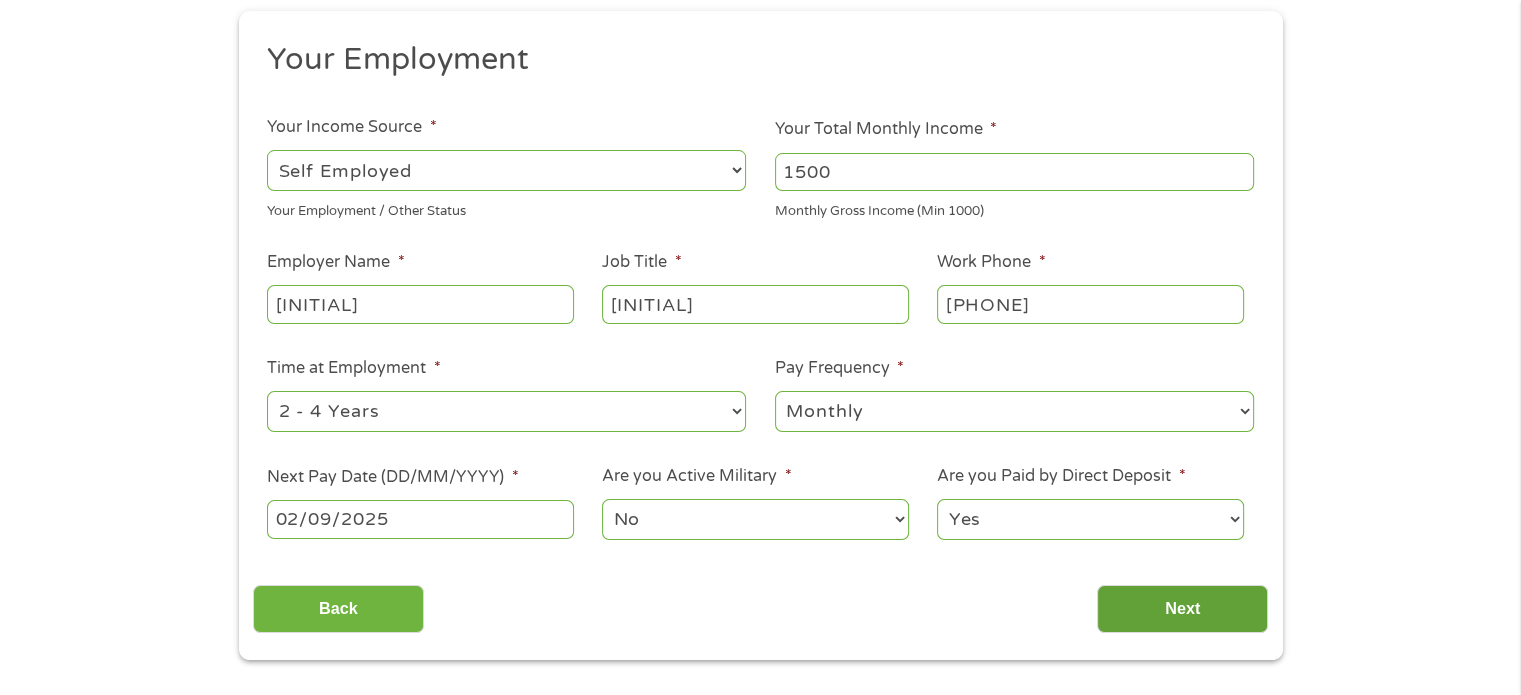 click on "Next" at bounding box center [1182, 609] 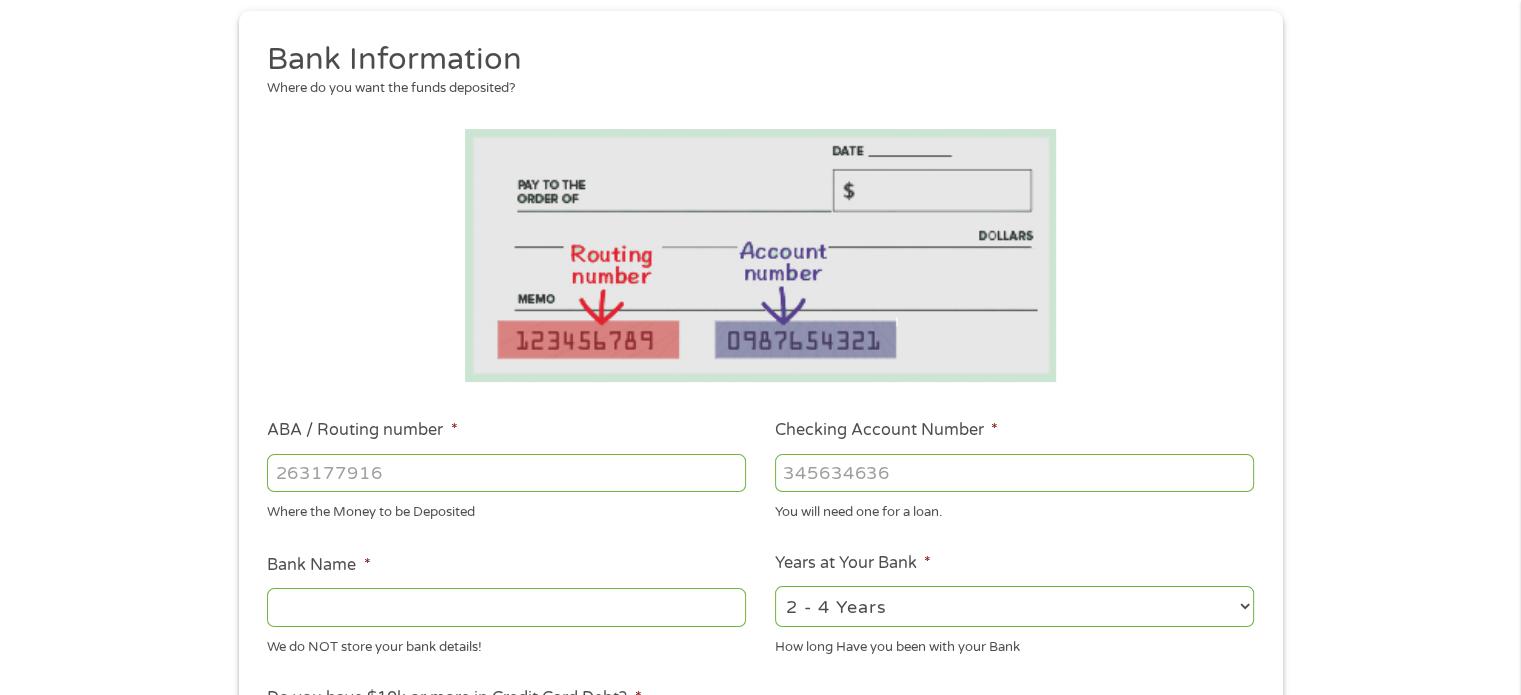 scroll, scrollTop: 8, scrollLeft: 8, axis: both 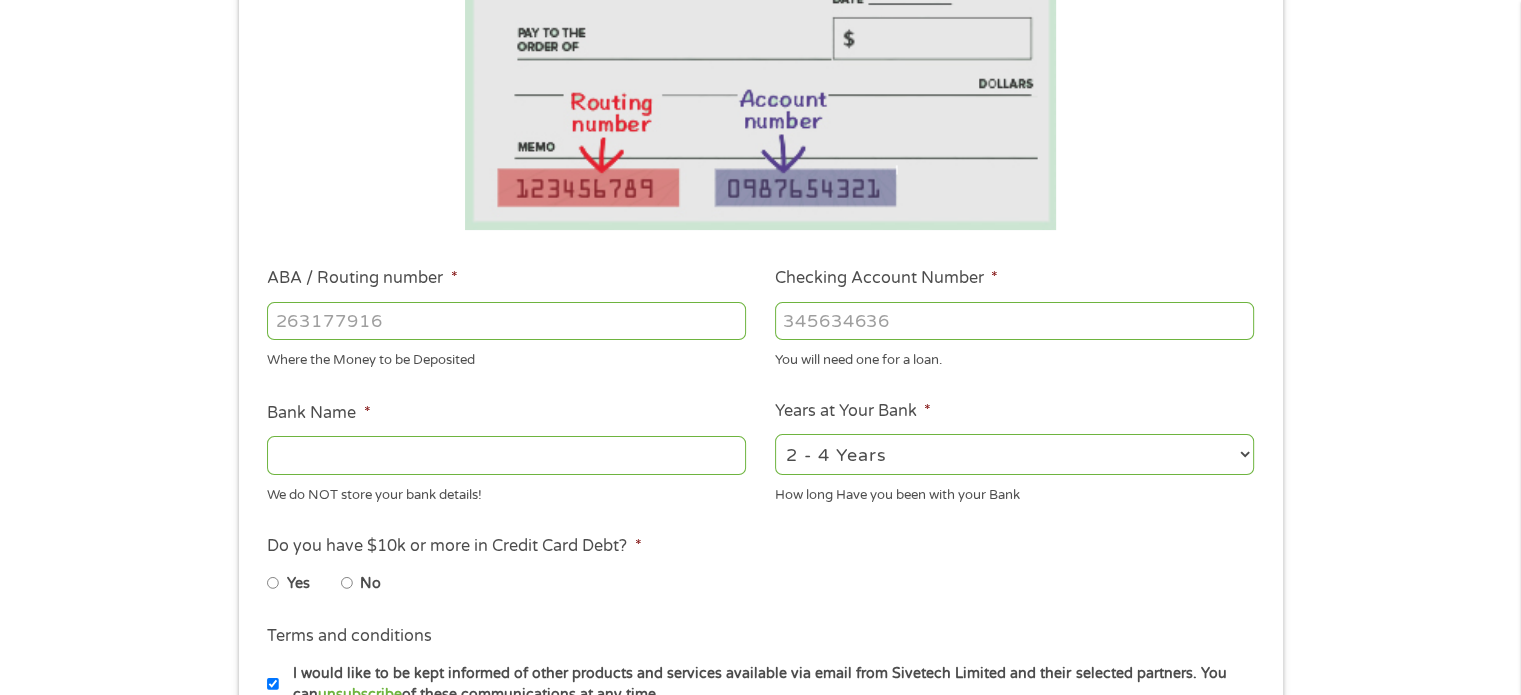 click on "ABA / Routing number *" at bounding box center [506, 321] 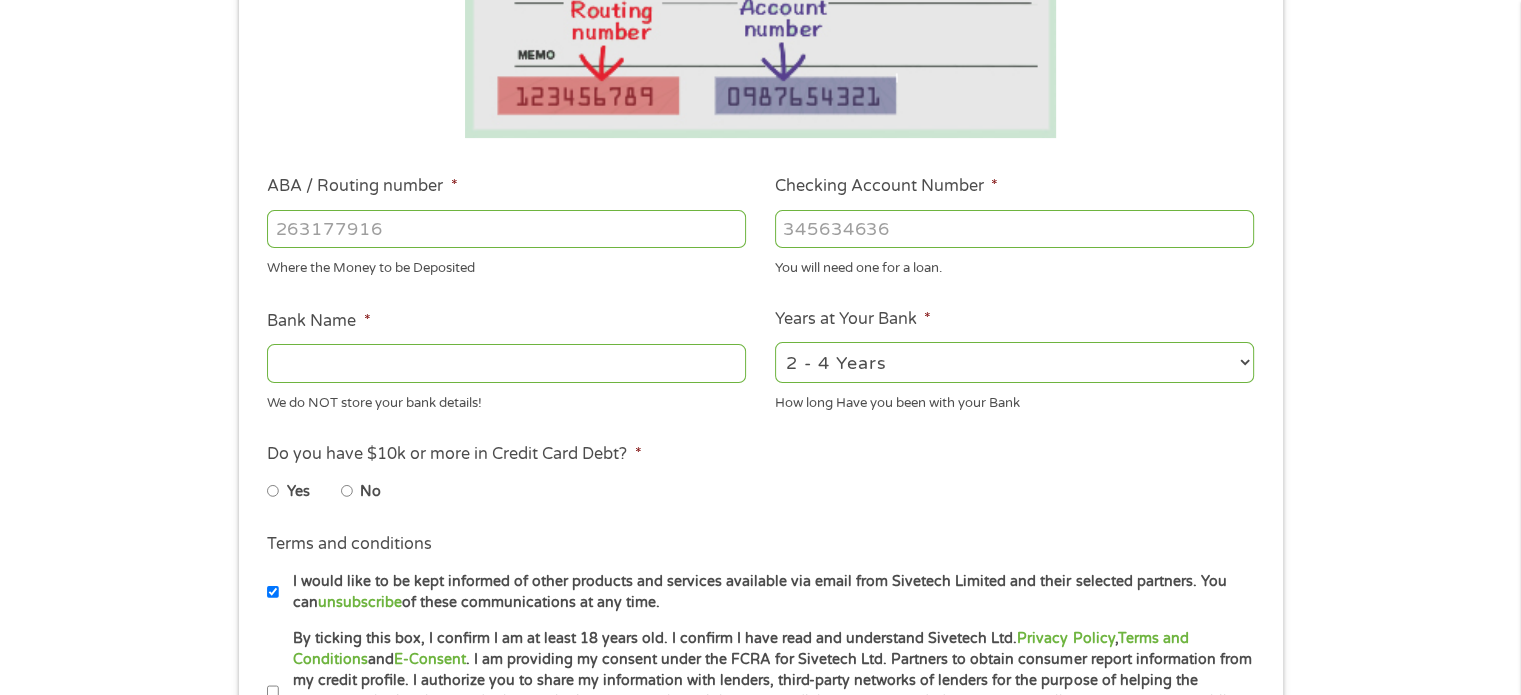 scroll, scrollTop: 478, scrollLeft: 0, axis: vertical 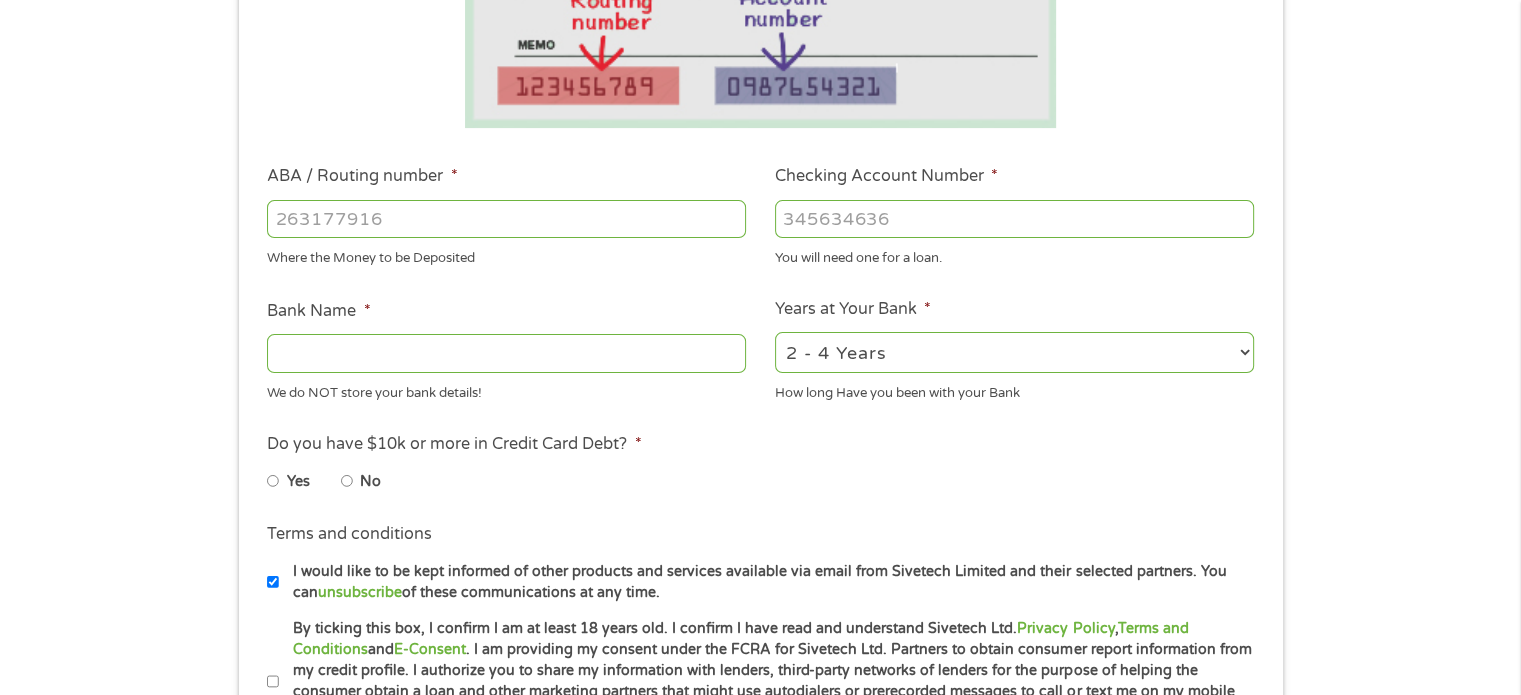 click on "2 - 4 Years 6 - 12 Months 1 - 2 Years Over 4 Years" at bounding box center [1014, 352] 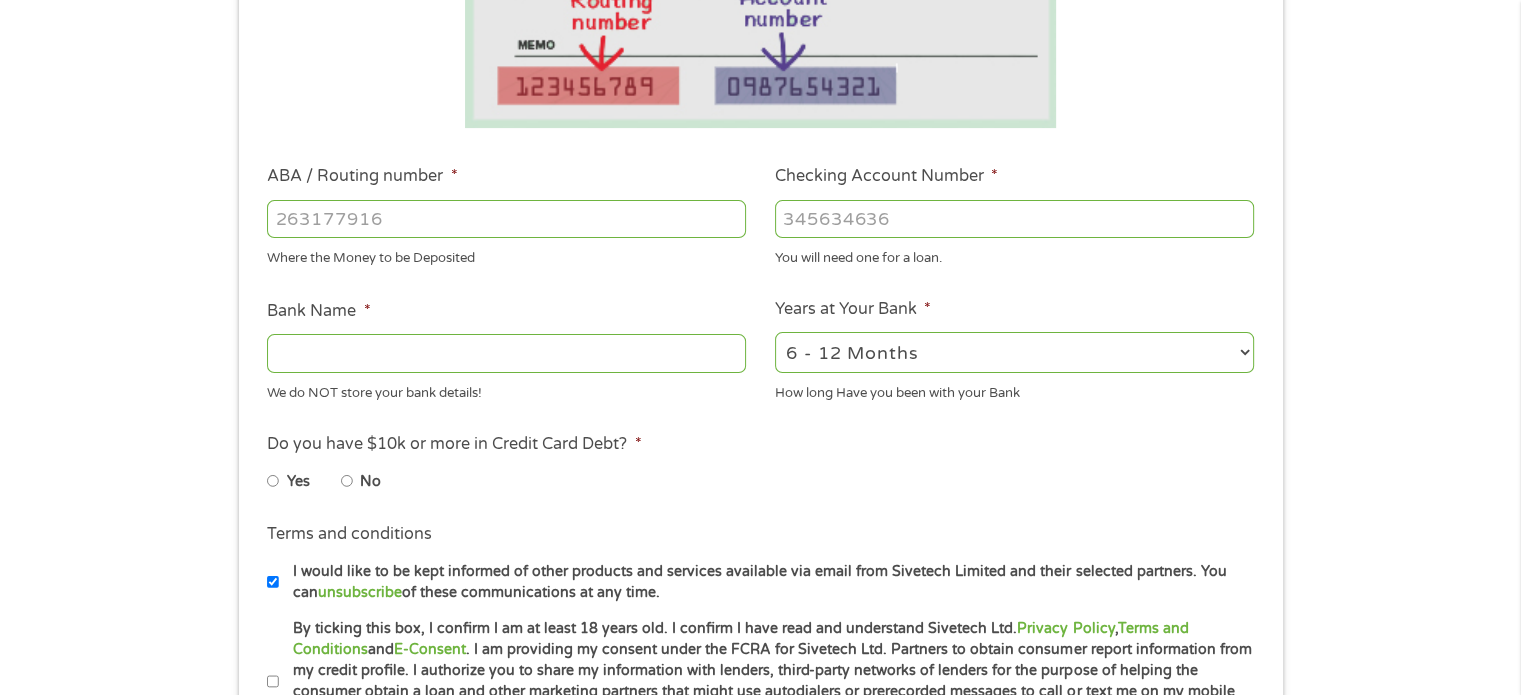 click on "2 - 4 Years 6 - 12 Months 1 - 2 Years Over 4 Years" at bounding box center (1014, 352) 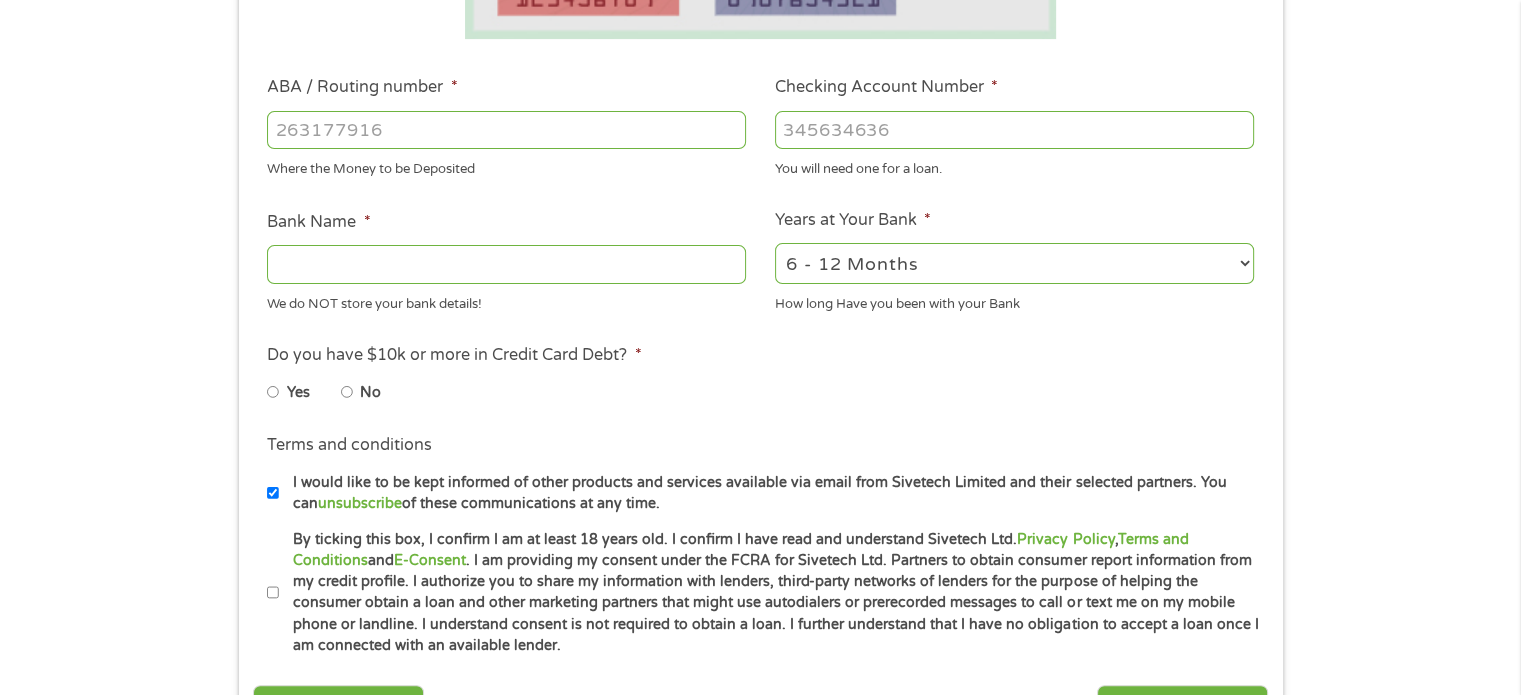 click on "No" at bounding box center (377, 392) 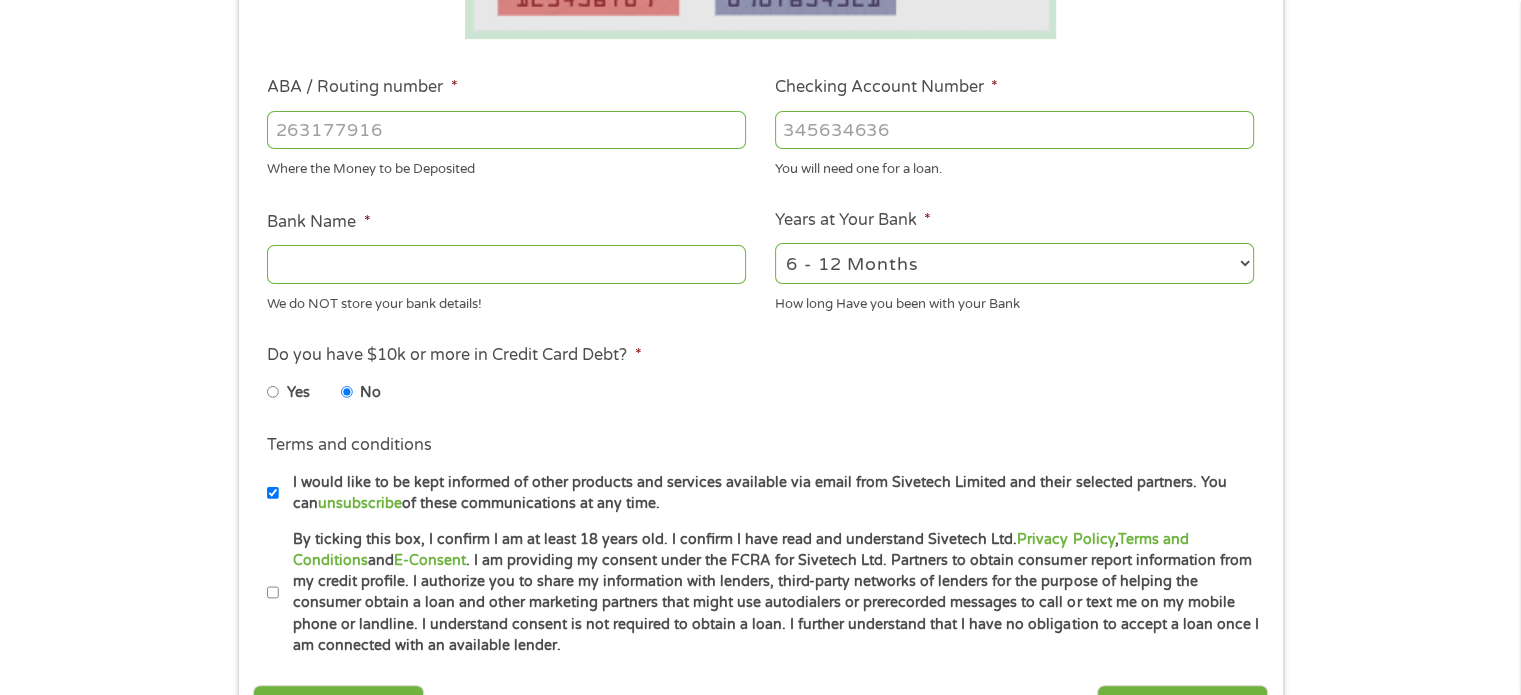 click on "By ticking this box, I confirm I am at least 18 years old. I confirm I have read and understand Sivetech Ltd.  Privacy Policy ,  Terms and Conditions  and  E-Consent . I am providing my consent under the FCRA for Sivetech Ltd. Partners to obtain consumer report information from my credit profile. I authorize you to share my information with lenders, third-party networks of lenders for the purpose of helping the consumer obtain a loan and other marketing partners that might use autodialers or prerecorded messages to call or text me on my mobile phone or landline. I understand consent is not required to obtain a loan. I further understand that I have no obligation to accept a loan once I am connected with an available lender." at bounding box center [273, 593] 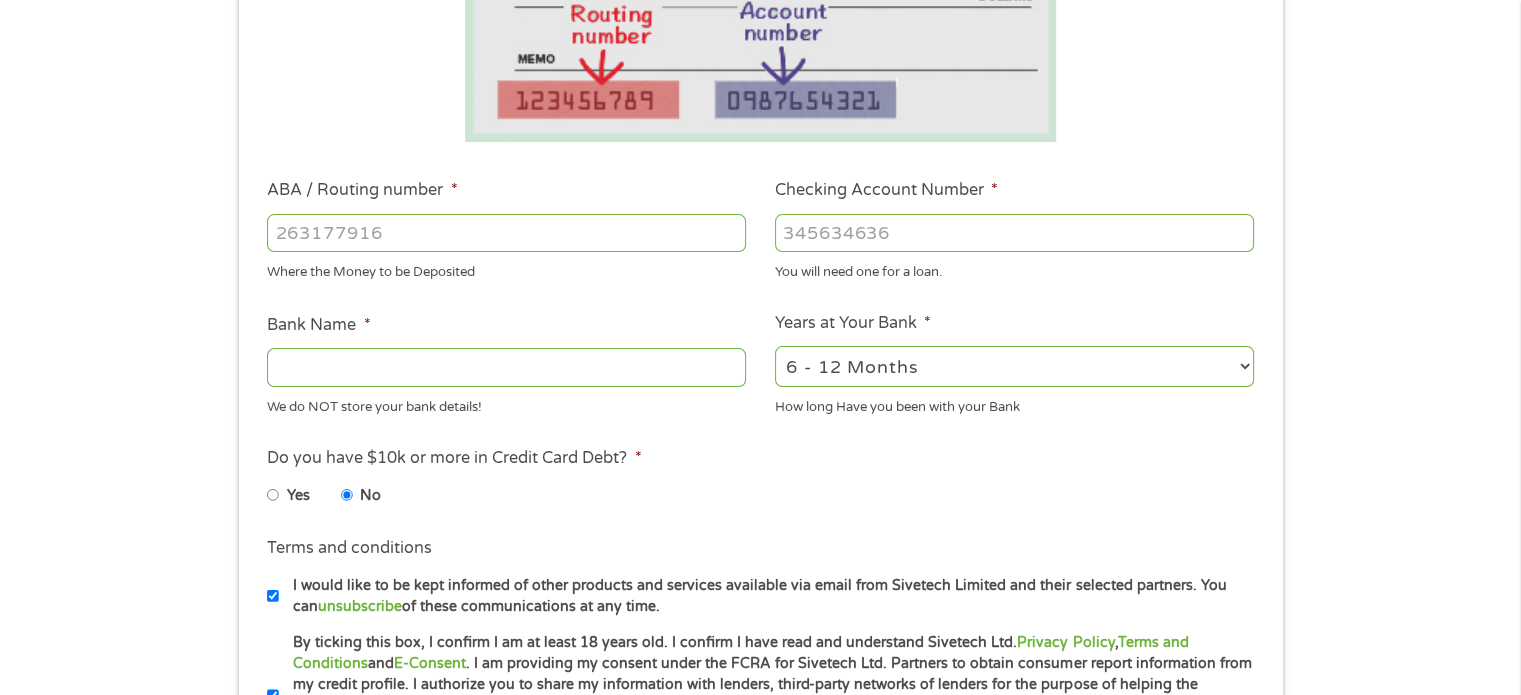 scroll, scrollTop: 412, scrollLeft: 0, axis: vertical 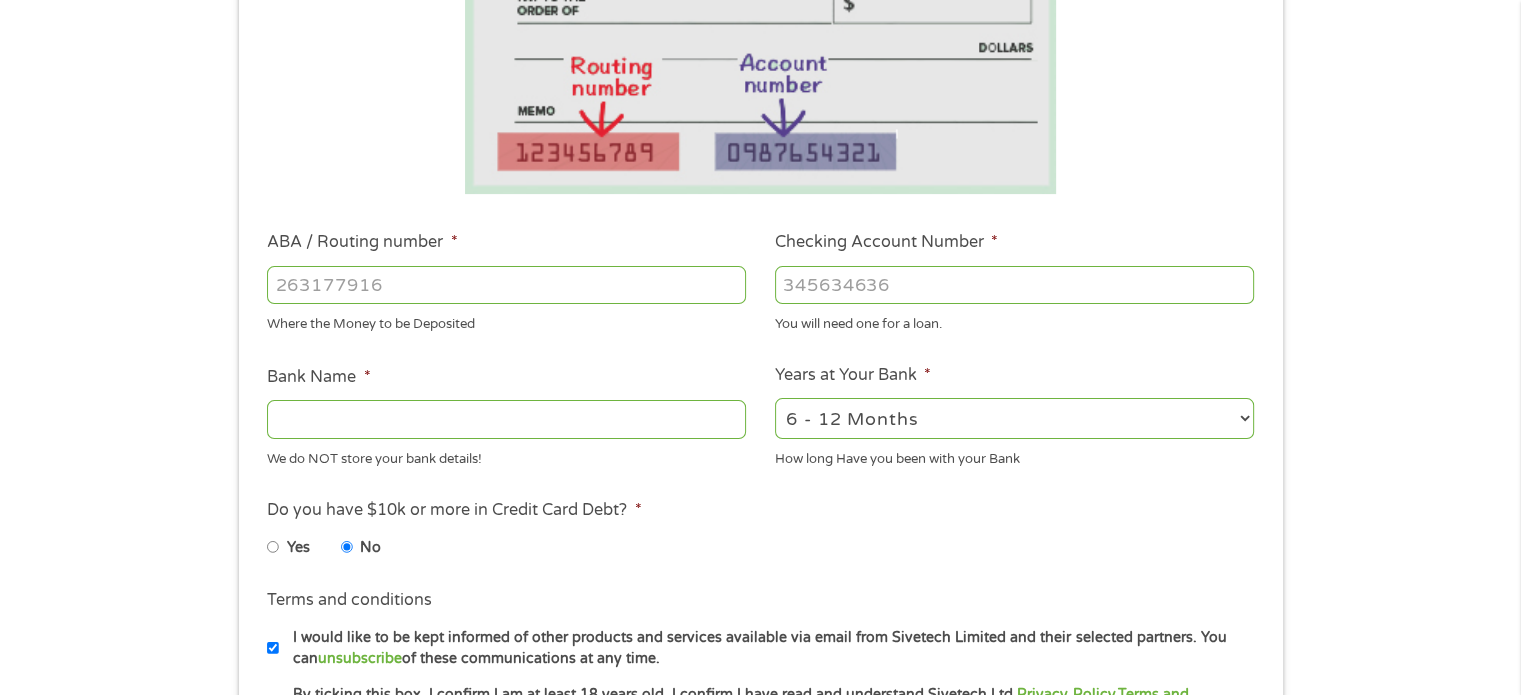 click on "Bank Name *" at bounding box center (506, 419) 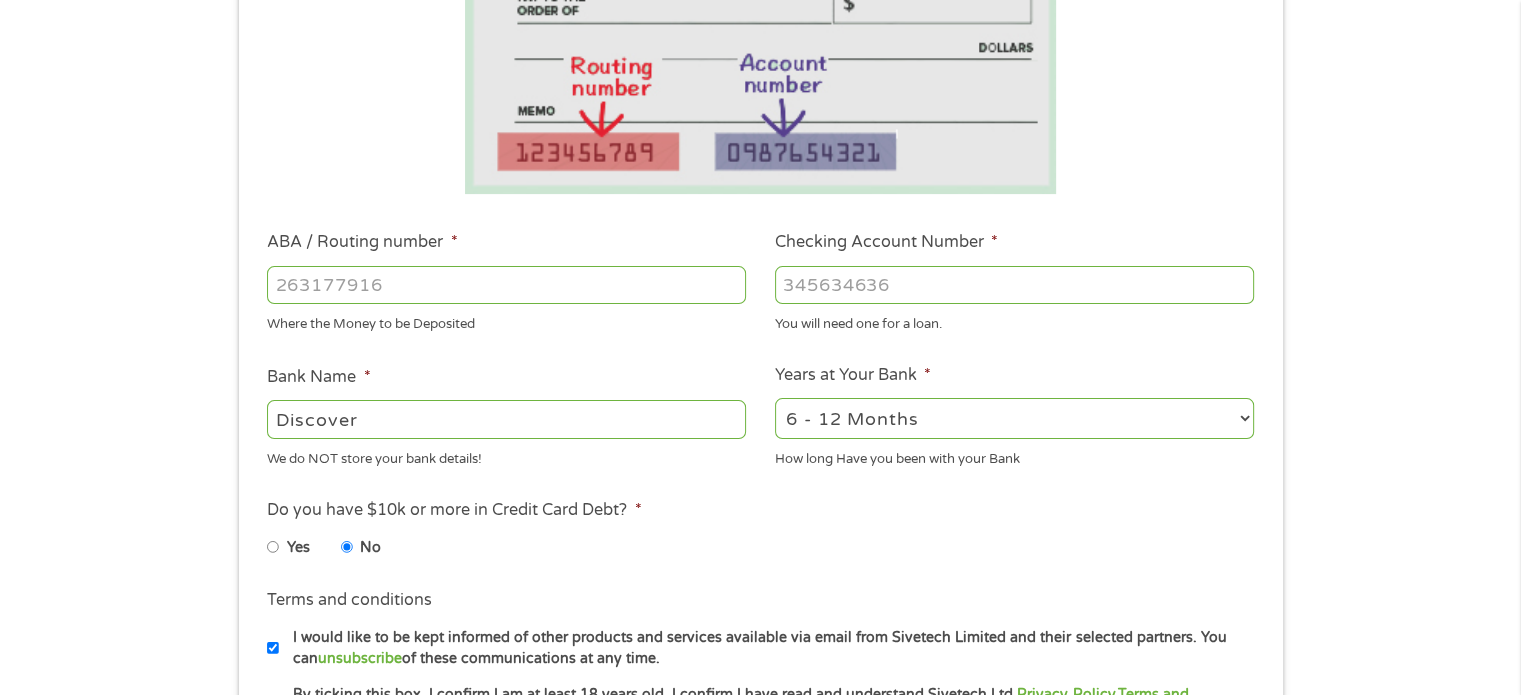 type on "Discover" 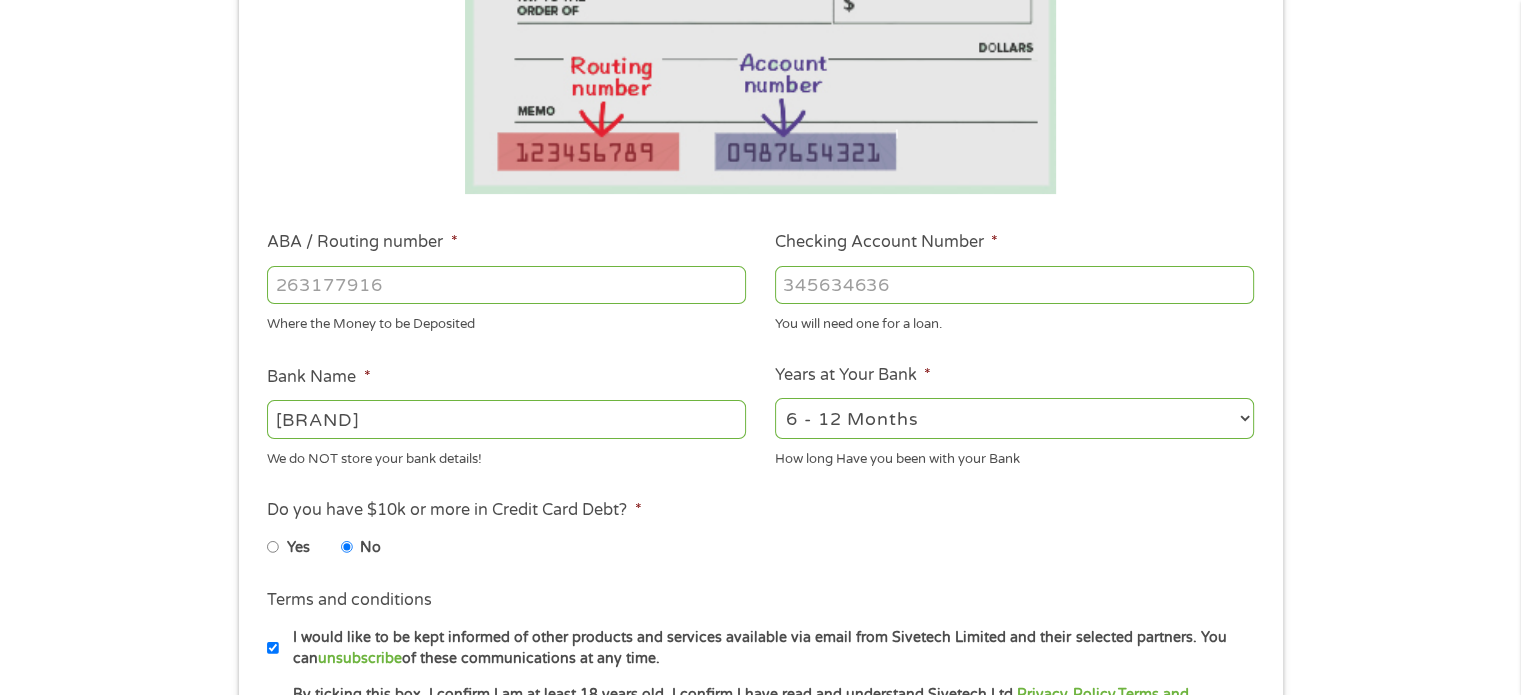 type on "[NUMBER]" 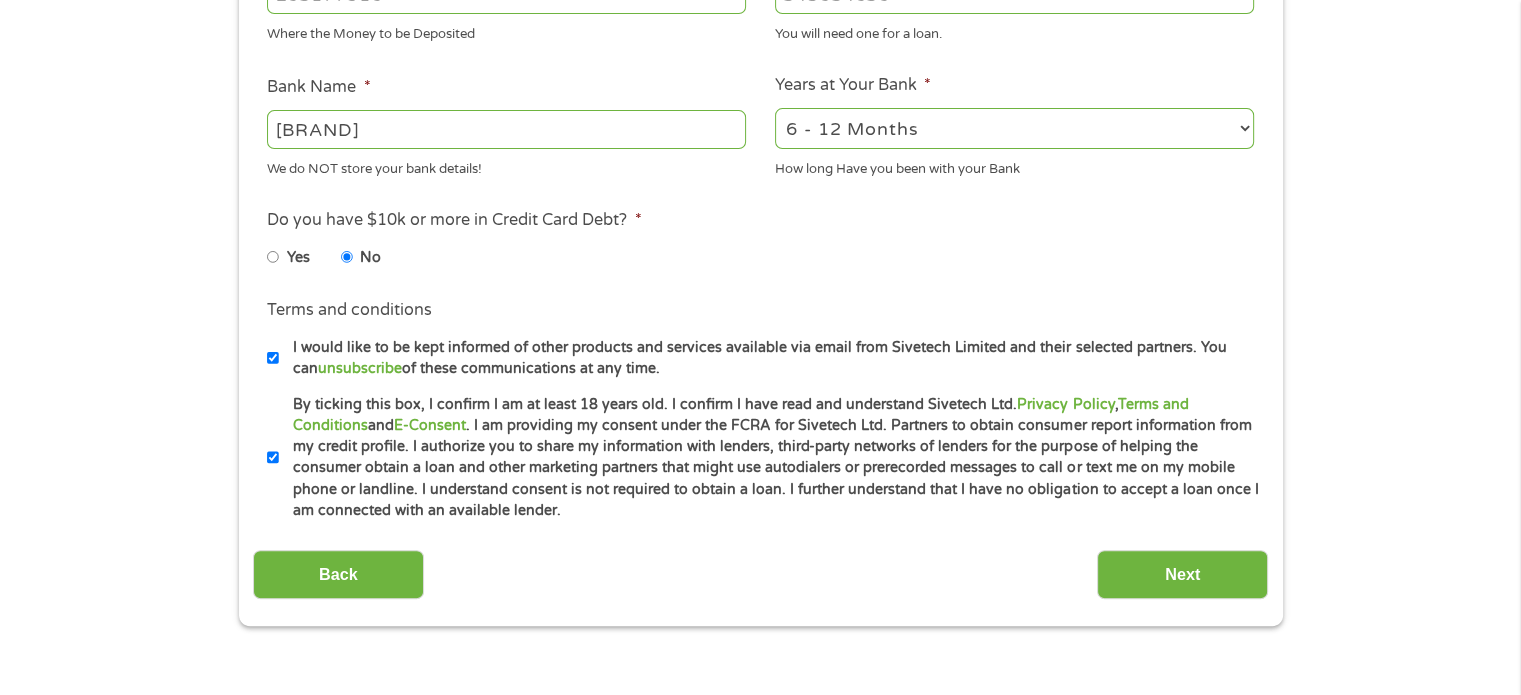 scroll, scrollTop: 704, scrollLeft: 0, axis: vertical 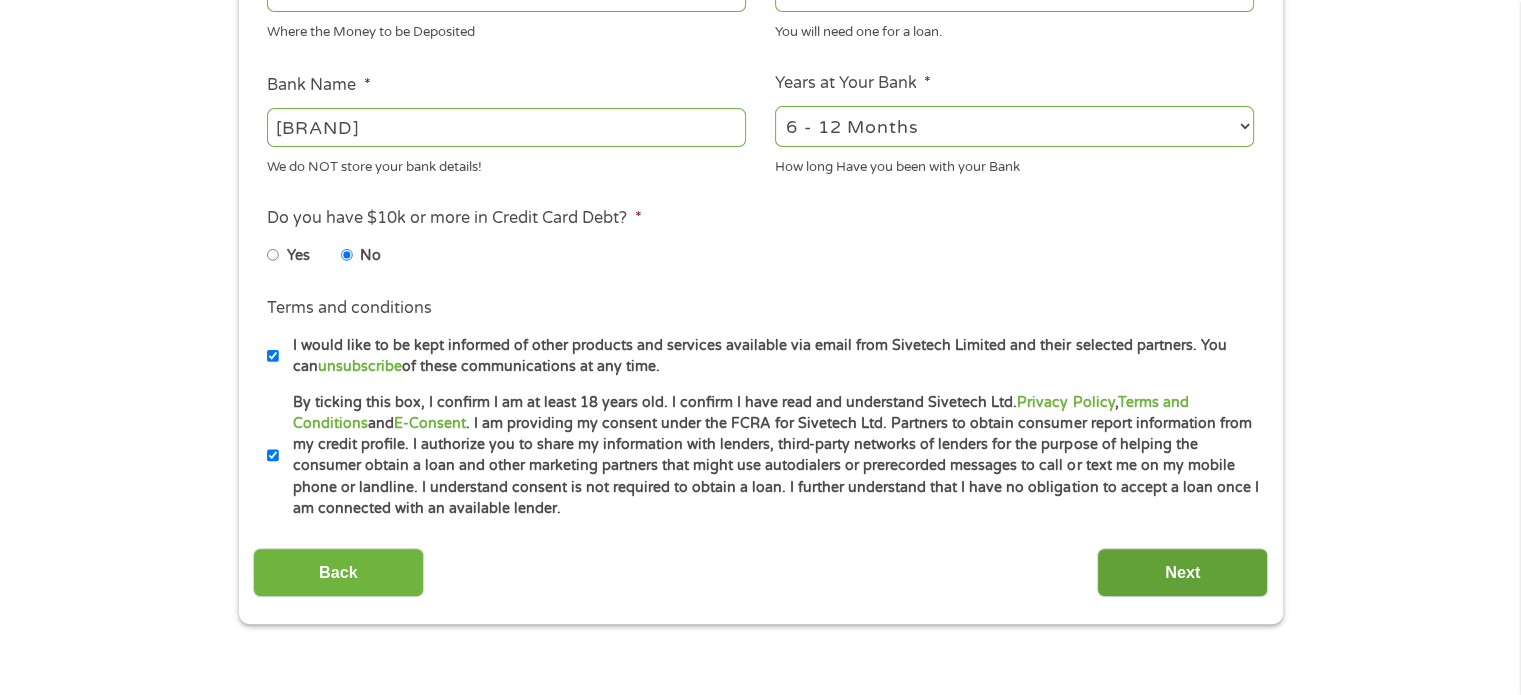 type on "[NUMBER]" 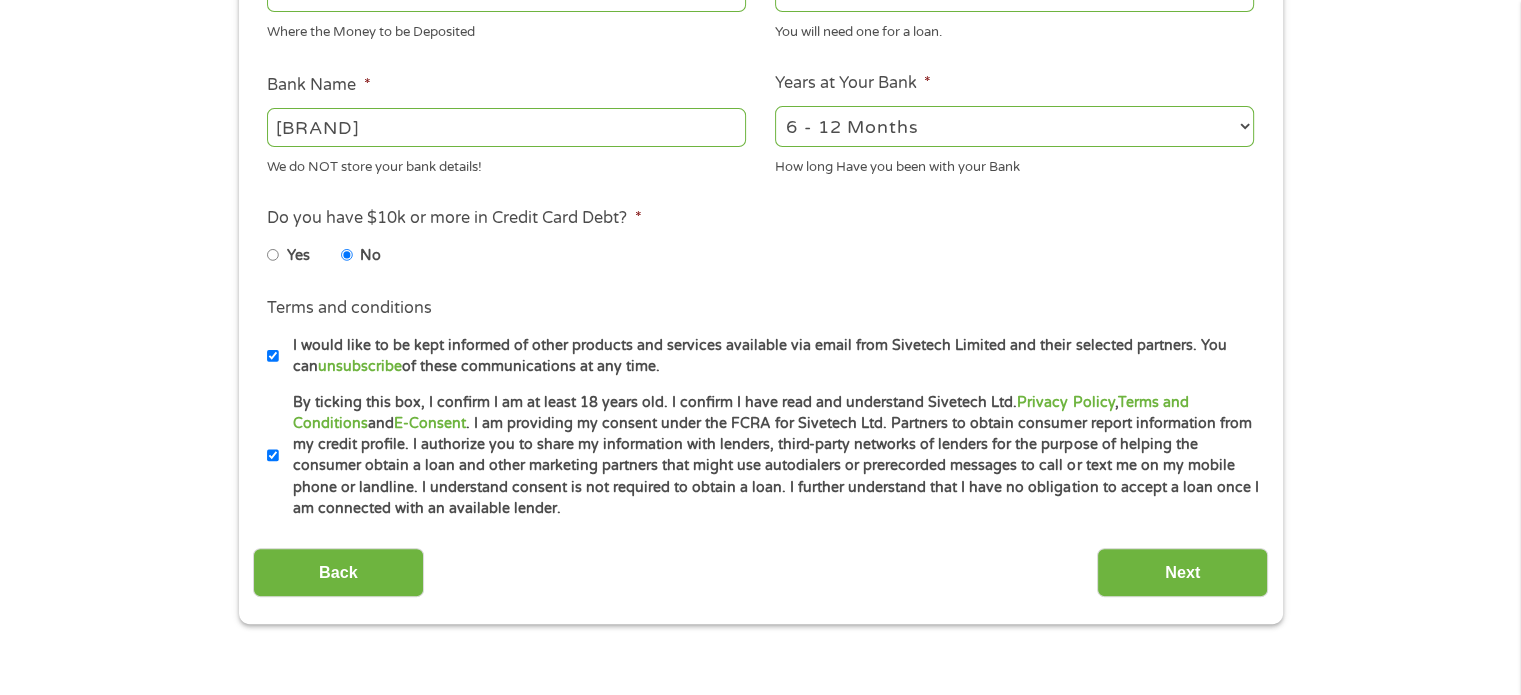 scroll, scrollTop: 8, scrollLeft: 8, axis: both 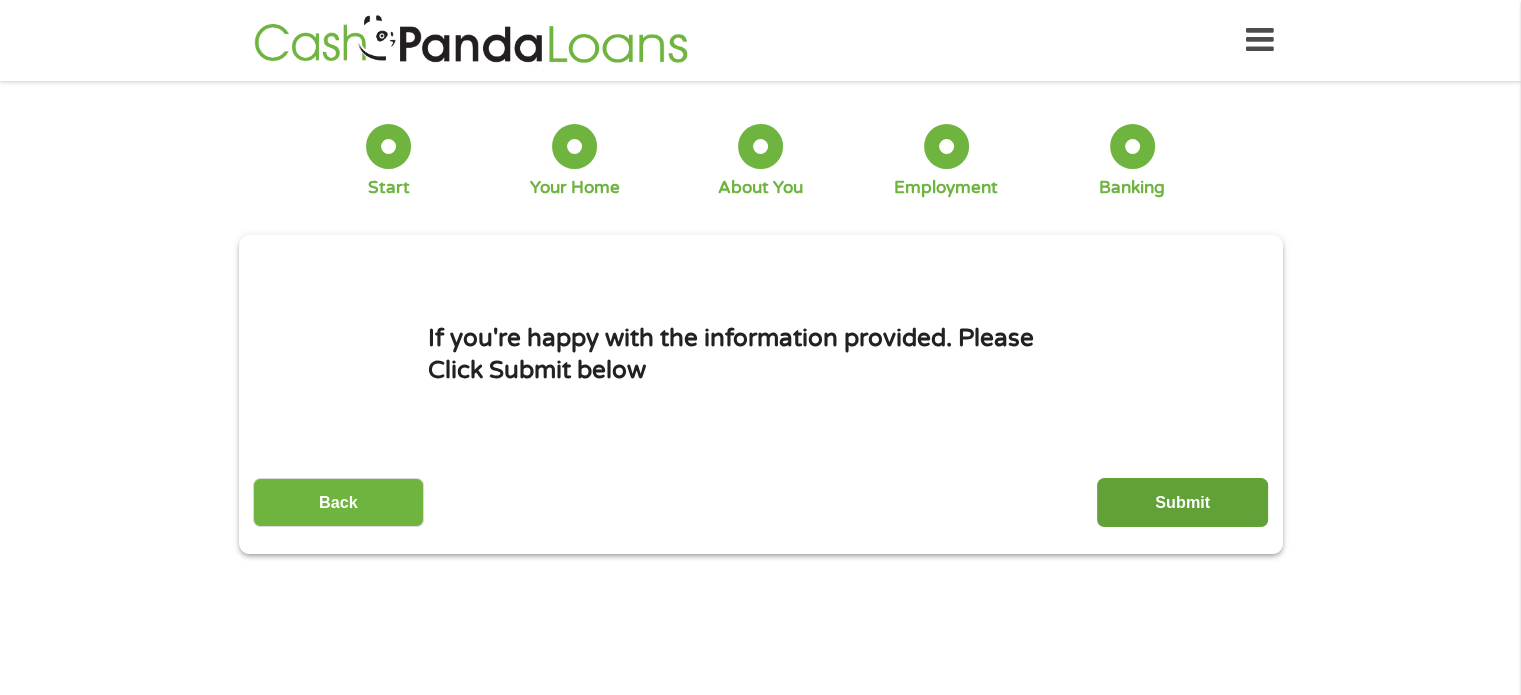 click on "Submit" at bounding box center (1182, 502) 